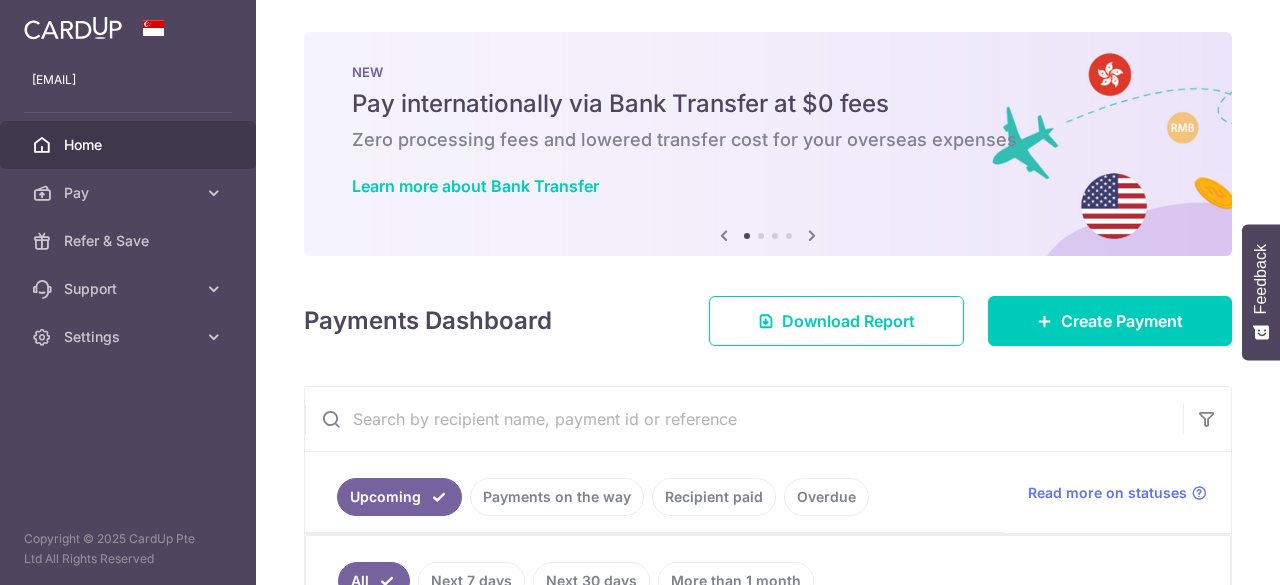 click on "Recipient paid" at bounding box center (714, 497) 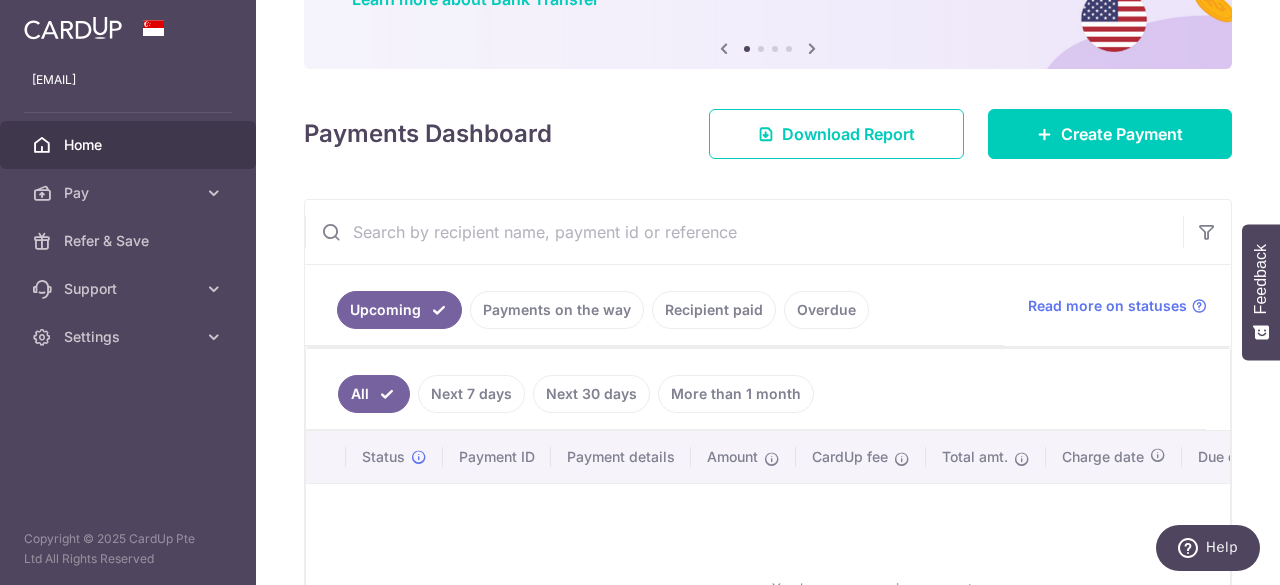 scroll, scrollTop: 0, scrollLeft: 0, axis: both 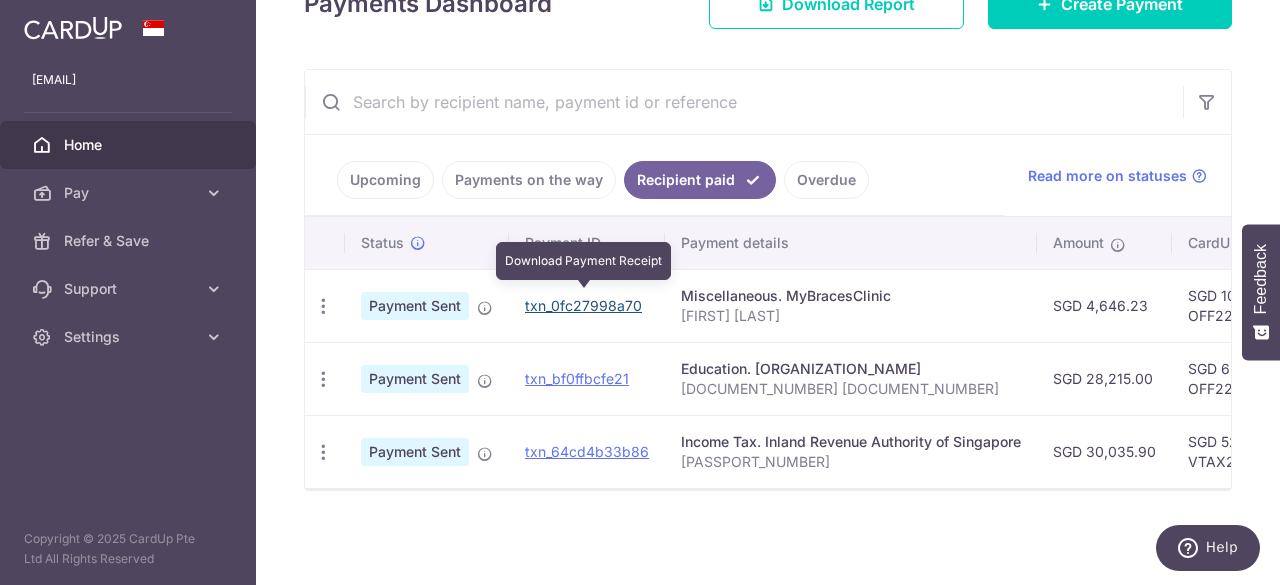 click on "txn_0fc27998a70" at bounding box center [583, 305] 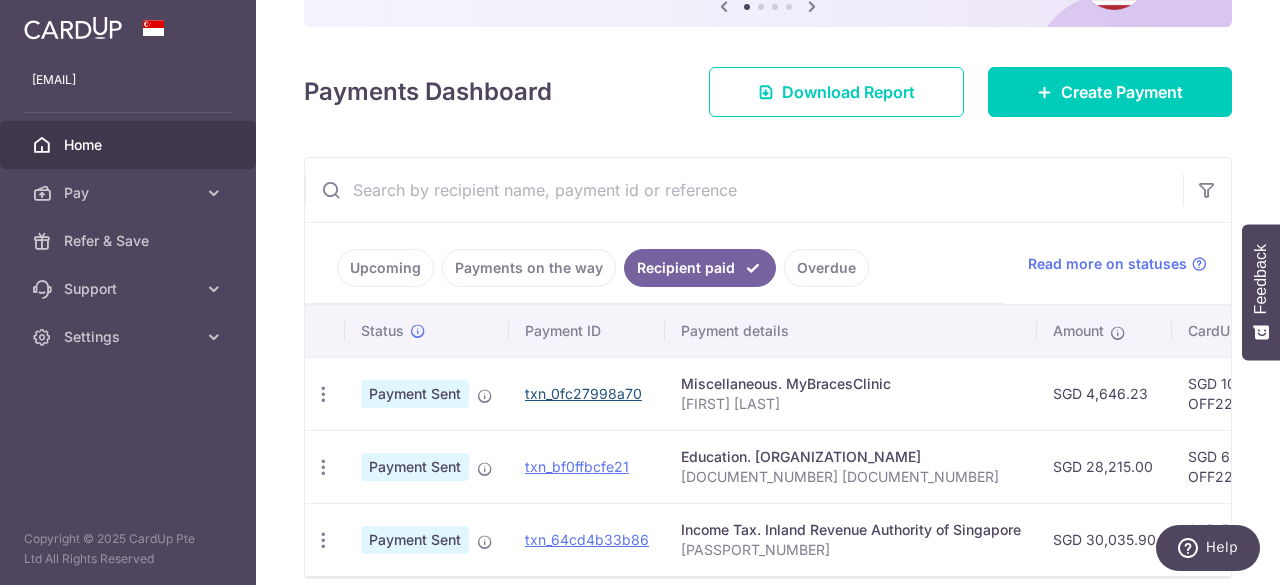 scroll, scrollTop: 231, scrollLeft: 0, axis: vertical 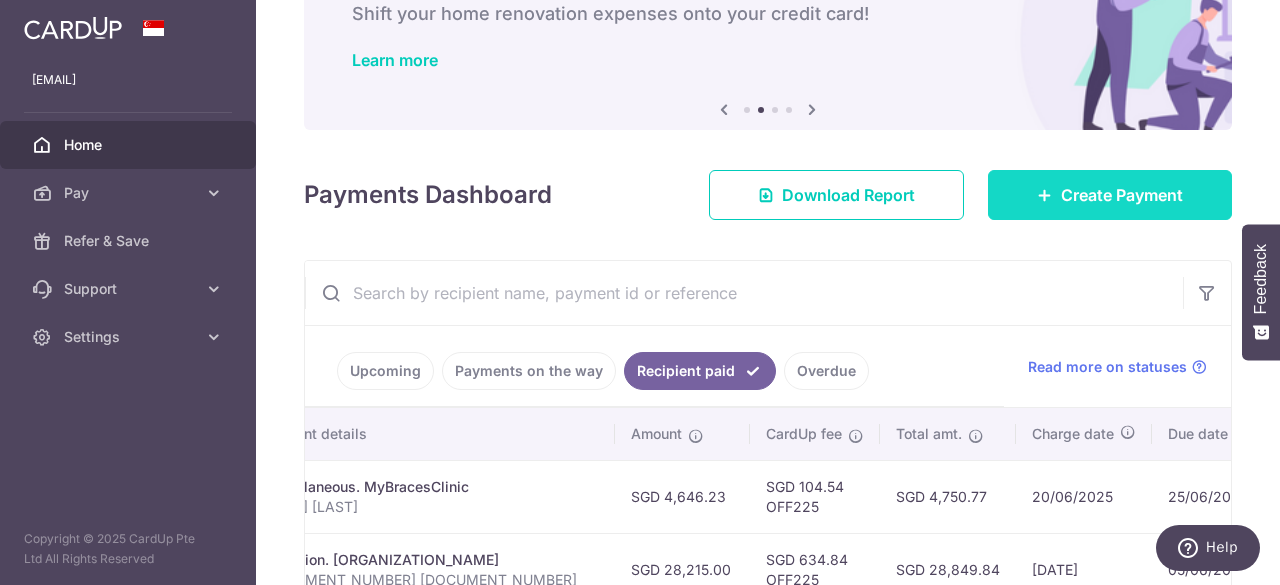 click on "Create Payment" at bounding box center [1122, 195] 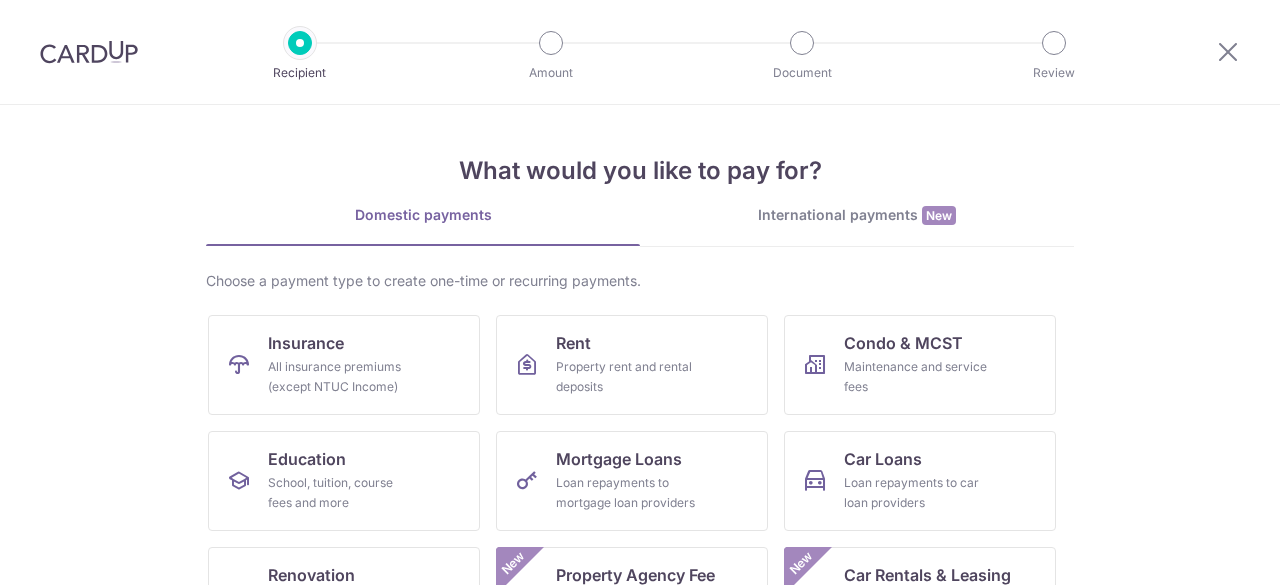 scroll, scrollTop: 196, scrollLeft: 0, axis: vertical 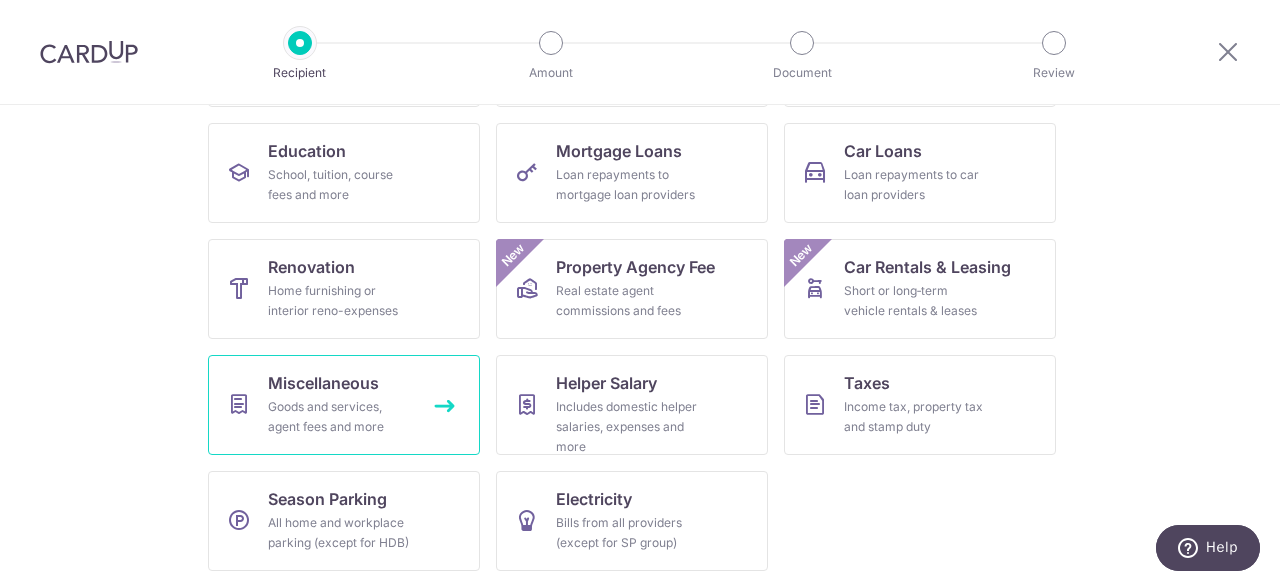 click on "Goods and services, agent fees and more" at bounding box center [340, 417] 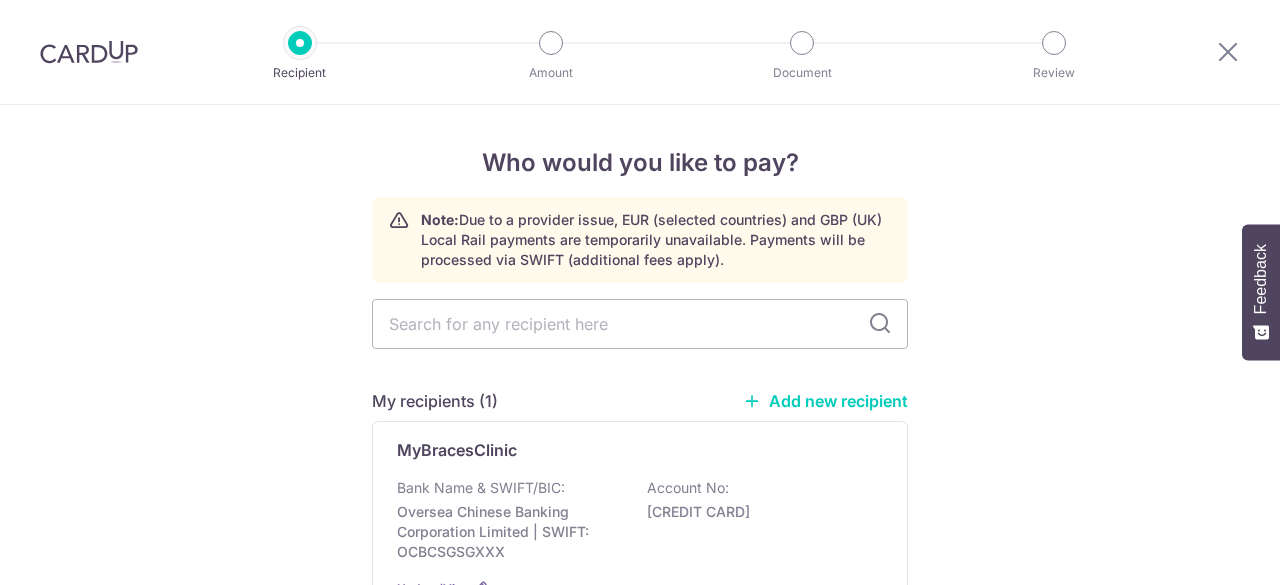scroll, scrollTop: 0, scrollLeft: 0, axis: both 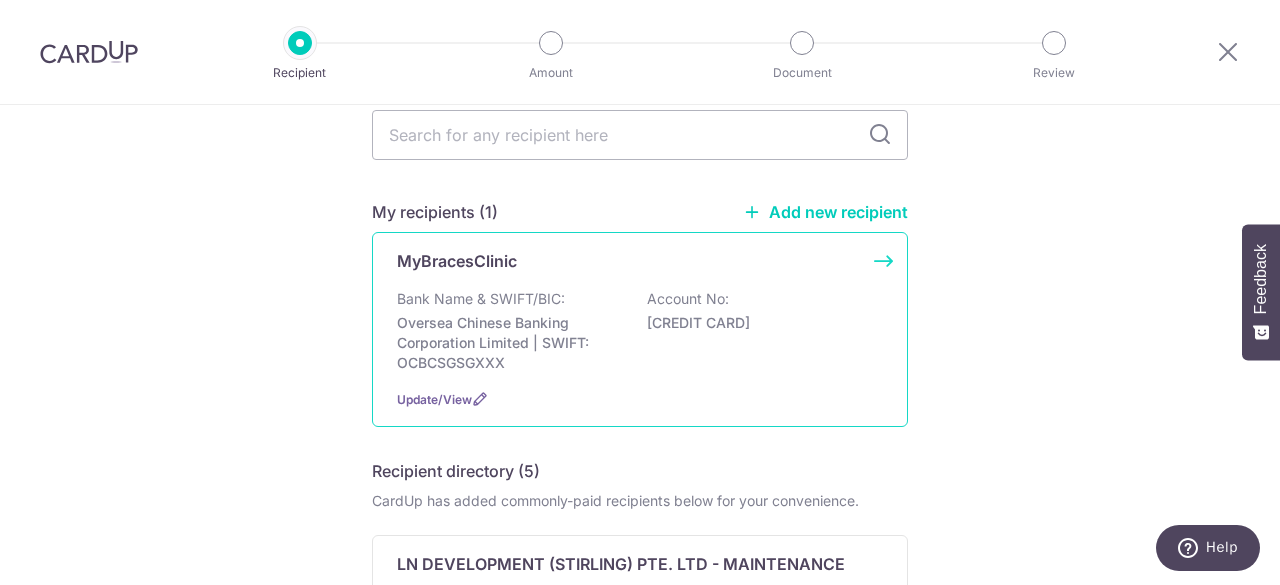 click on "Oversea Chinese Banking Corporation Limited | SWIFT: OCBCSGSGXXX" at bounding box center (509, 343) 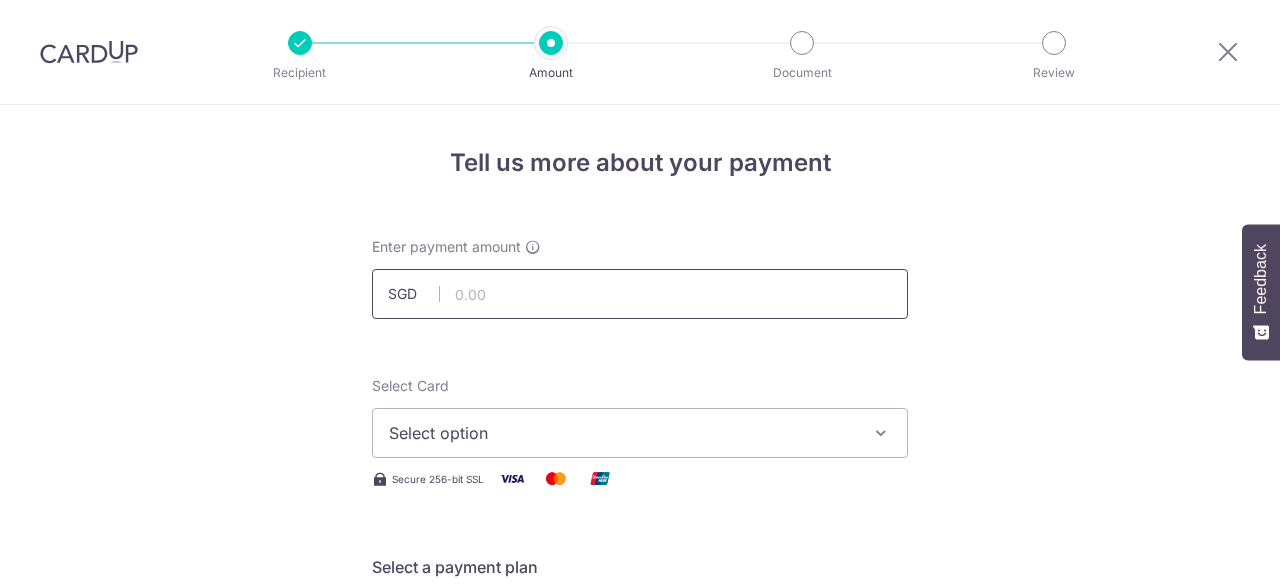 scroll, scrollTop: 0, scrollLeft: 0, axis: both 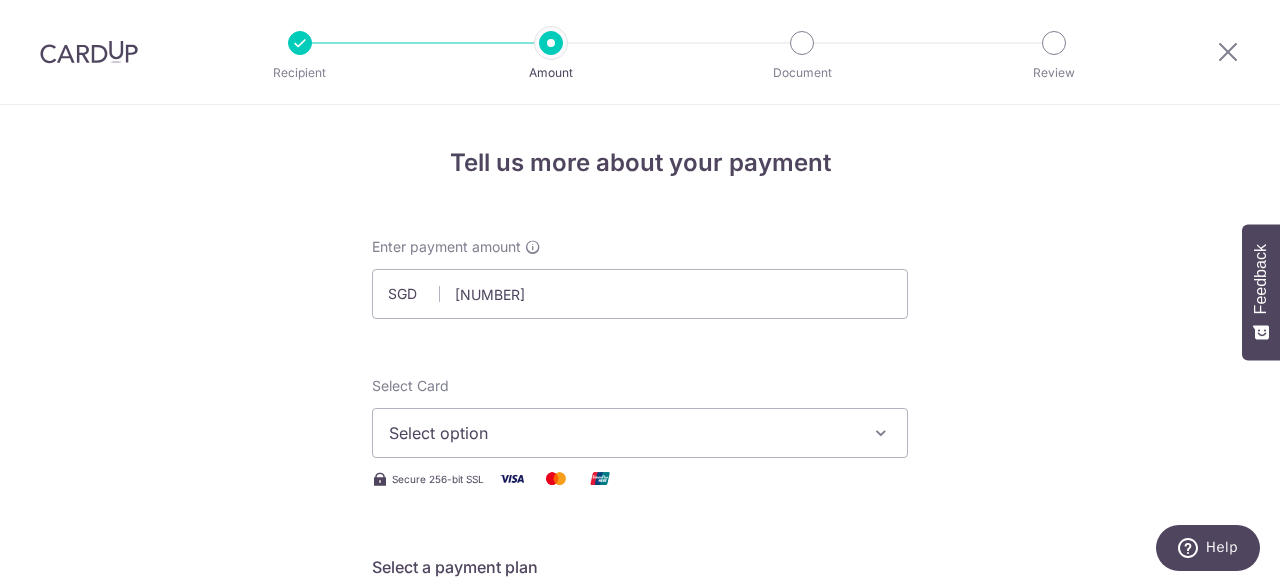 type on "1,635.00" 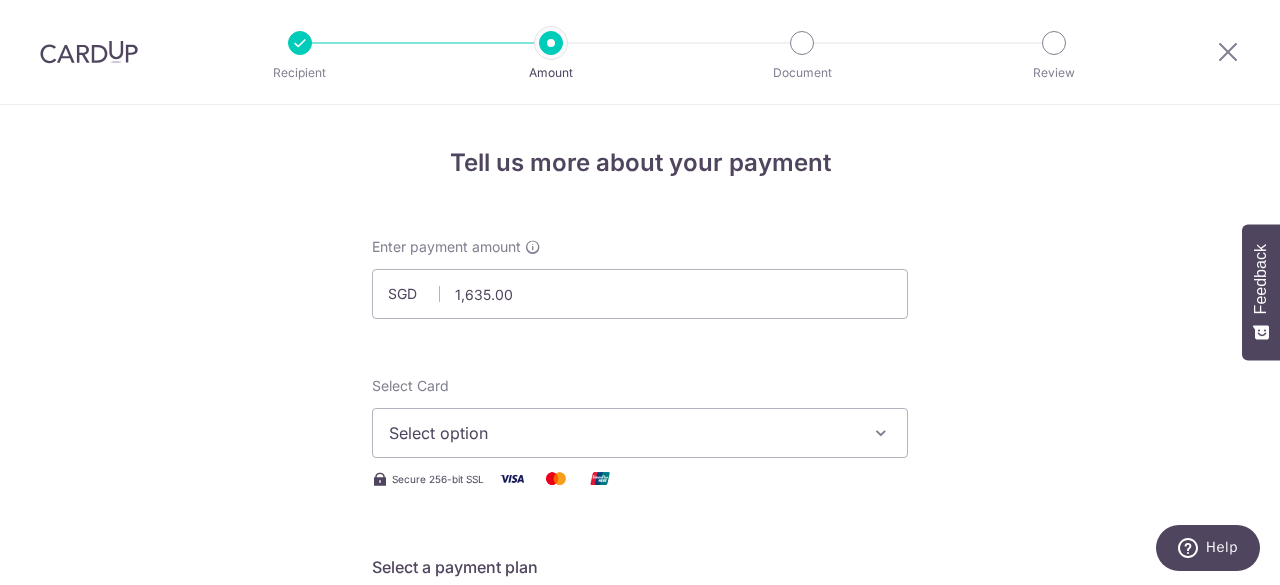 click on "Enter payment amount
SGD
1,635.00
1635.00
Select Card
Select option
Add credit card
Your Cards
**** 1771
Secure 256-bit SSL
Text
New card details
Card
Secure 256-bit SSL" at bounding box center (640, 1028) 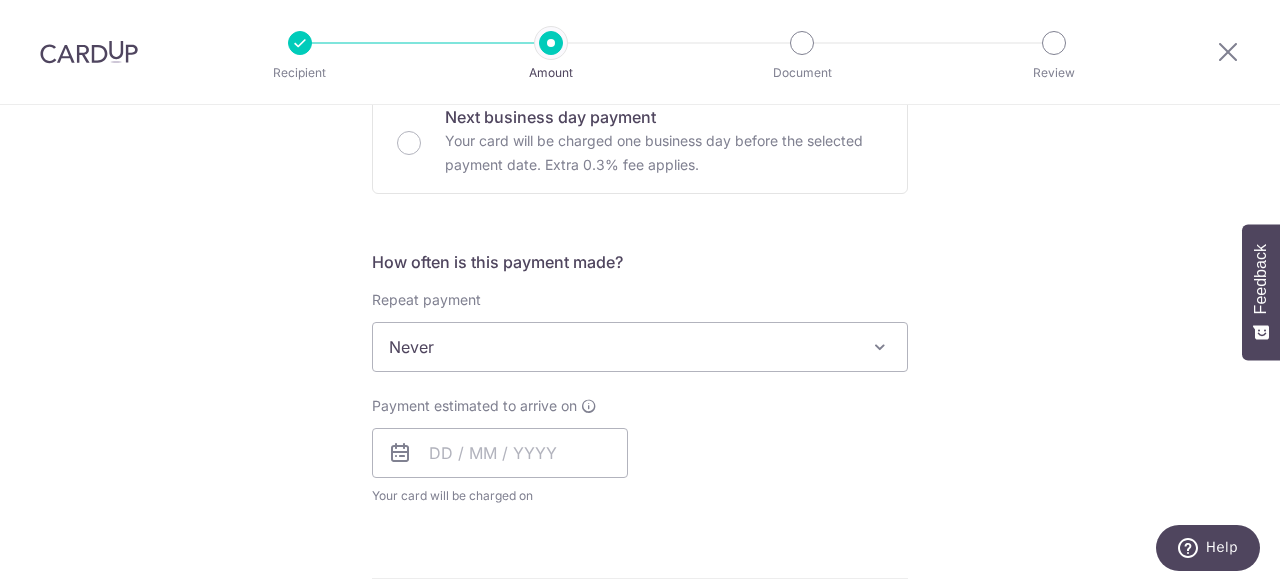 scroll, scrollTop: 708, scrollLeft: 0, axis: vertical 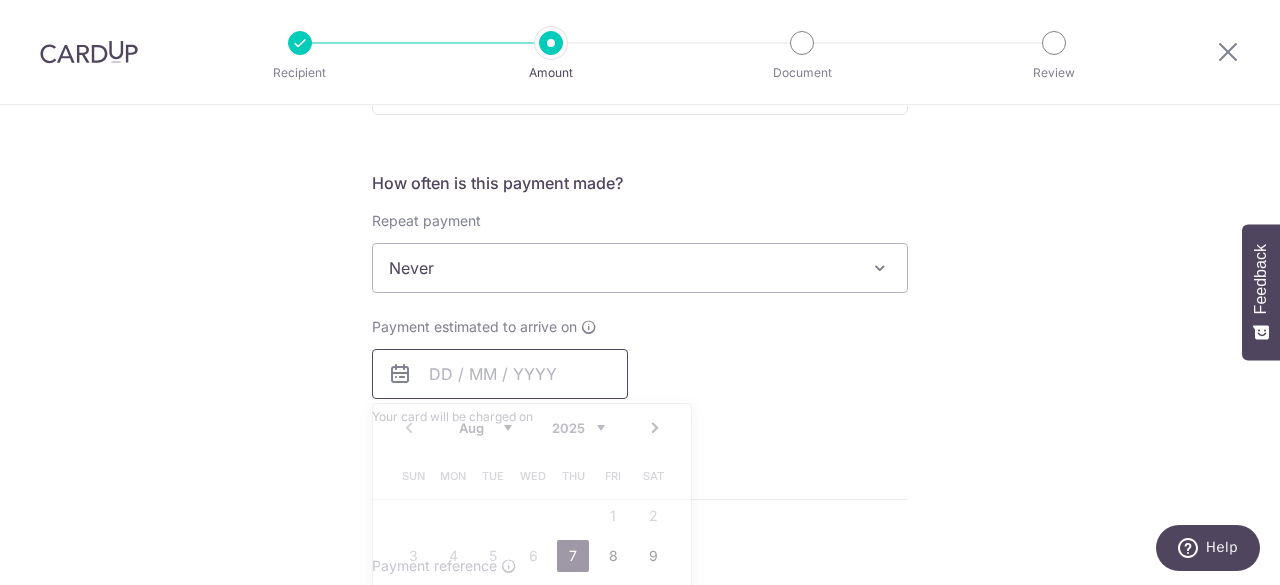 click at bounding box center (500, 374) 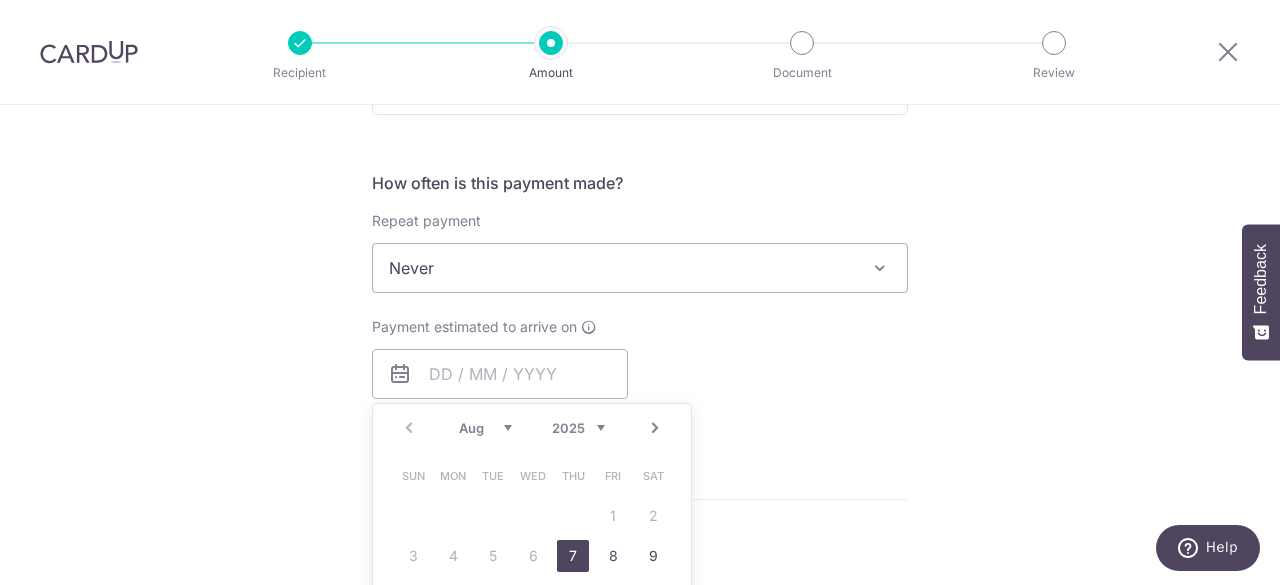 click on "7" at bounding box center (573, 556) 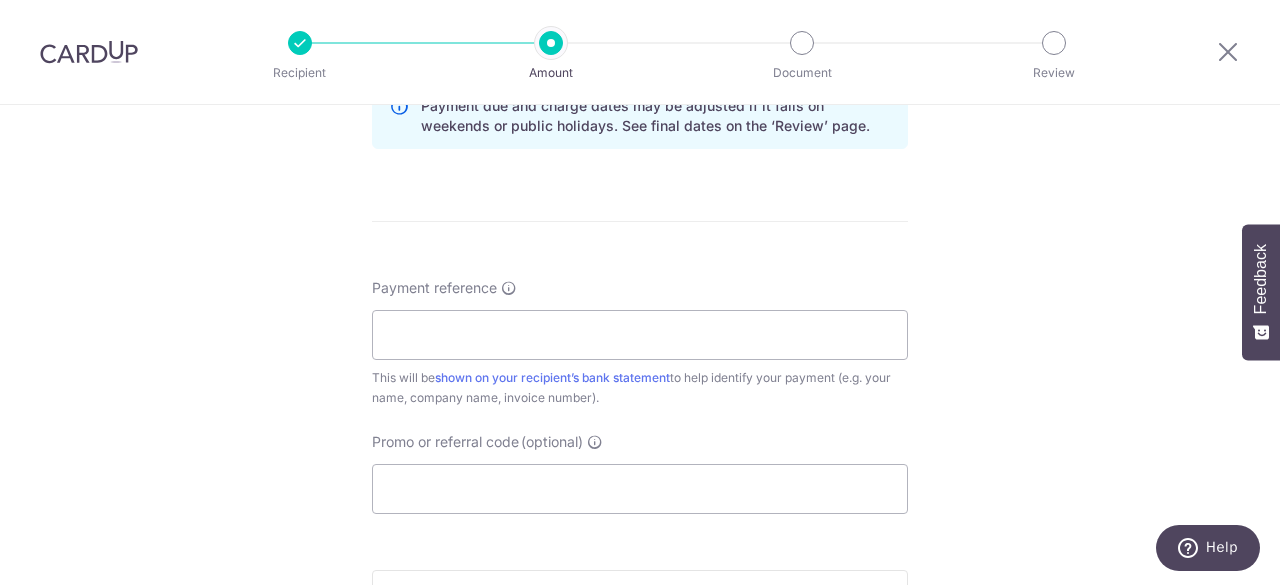 scroll, scrollTop: 1097, scrollLeft: 0, axis: vertical 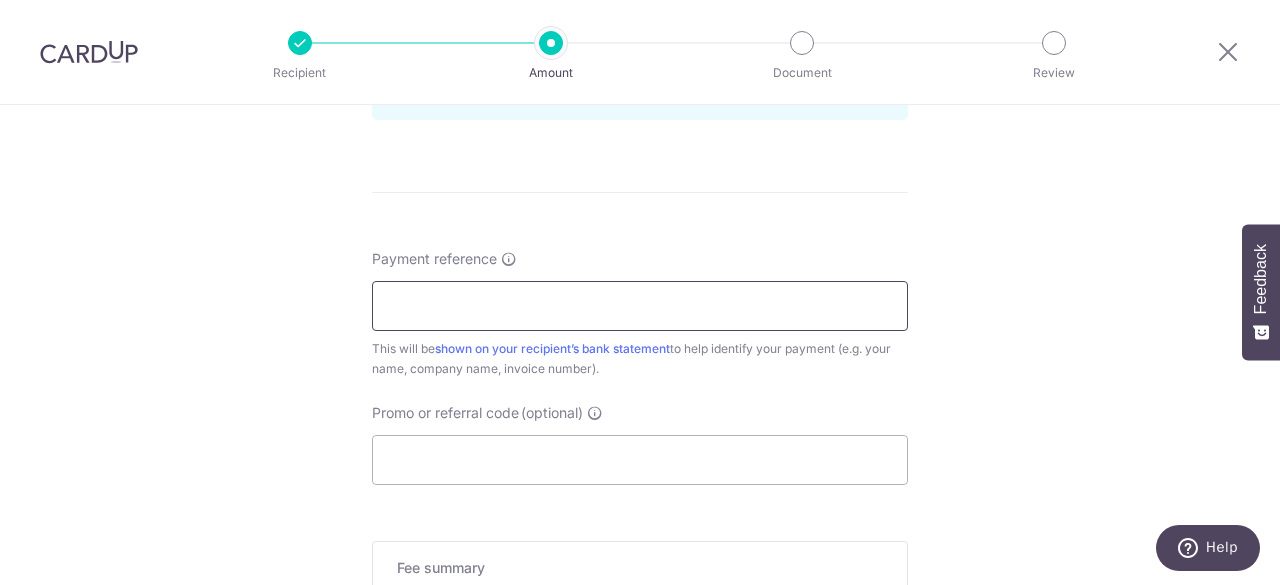 click on "Payment reference" at bounding box center [640, 306] 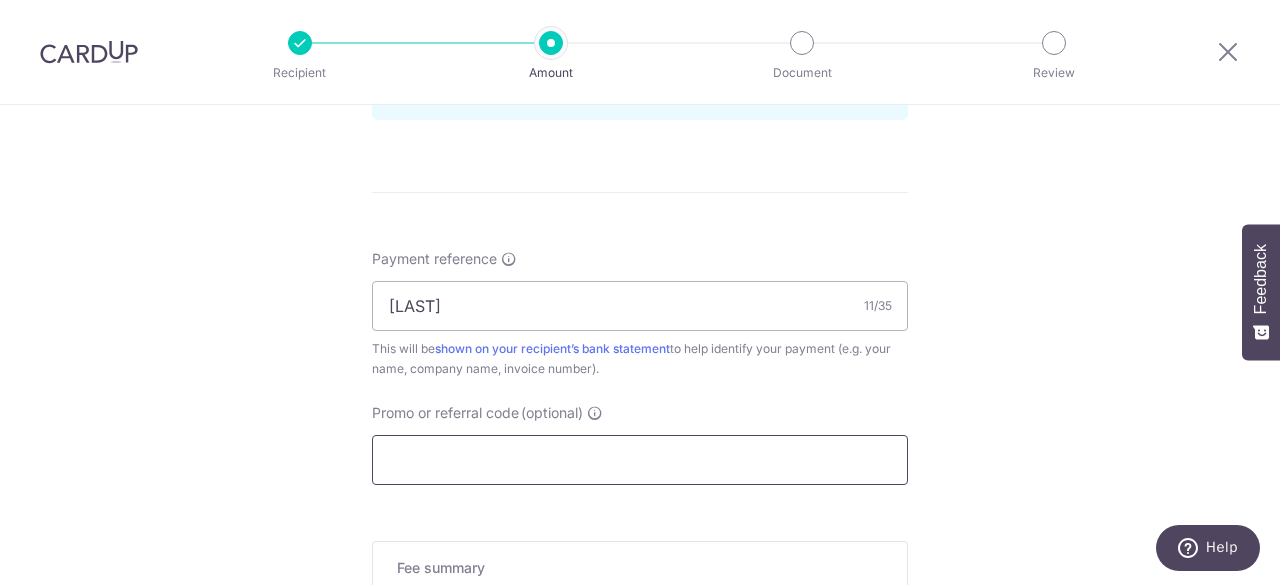 click on "Promo or referral code
(optional)" at bounding box center [640, 460] 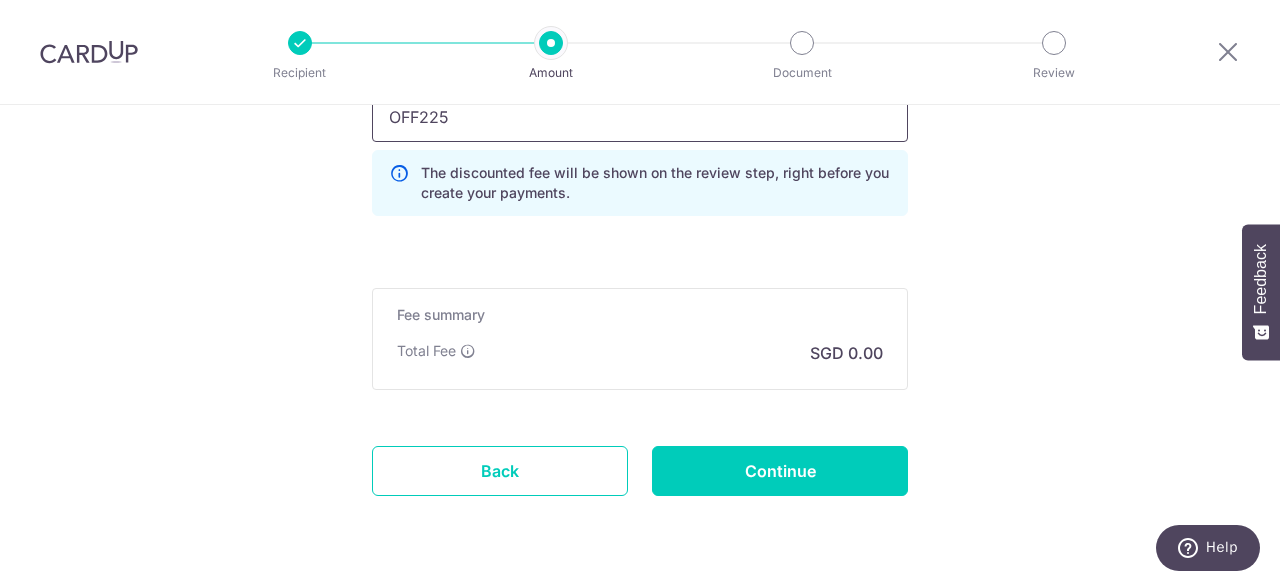 scroll, scrollTop: 1461, scrollLeft: 0, axis: vertical 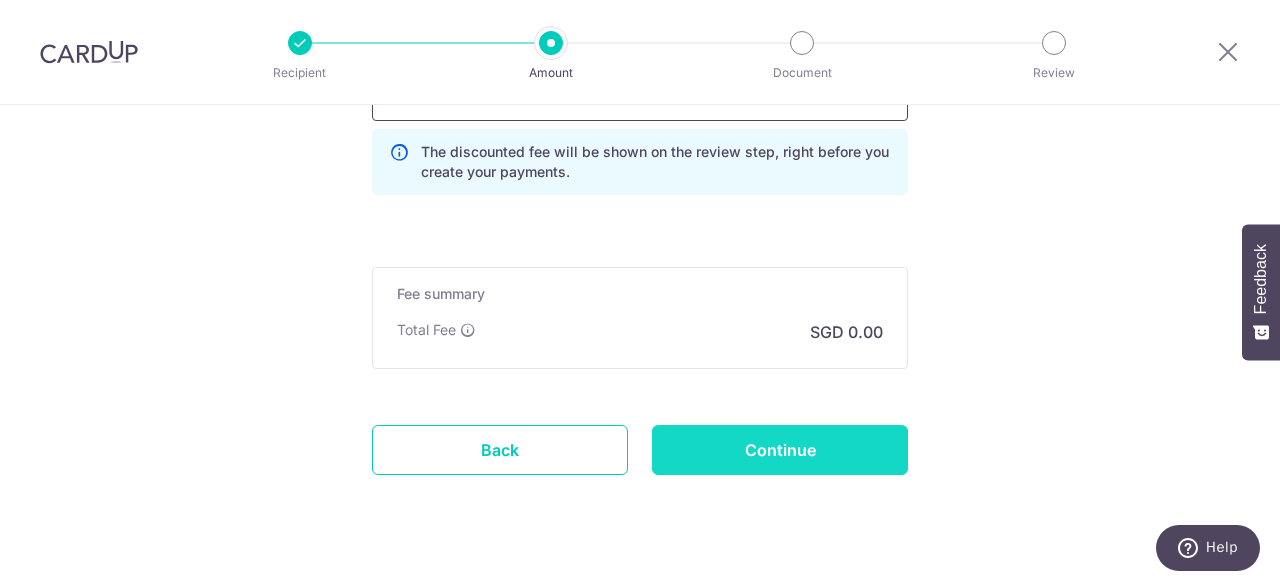 type on "OFF225" 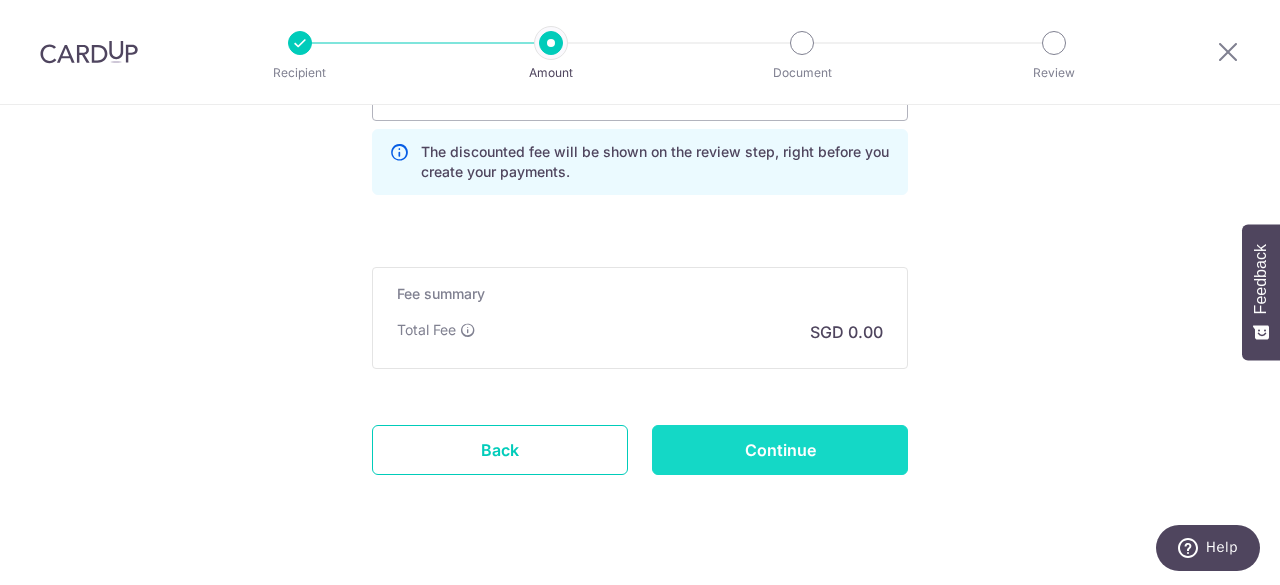 click on "Continue" at bounding box center [780, 450] 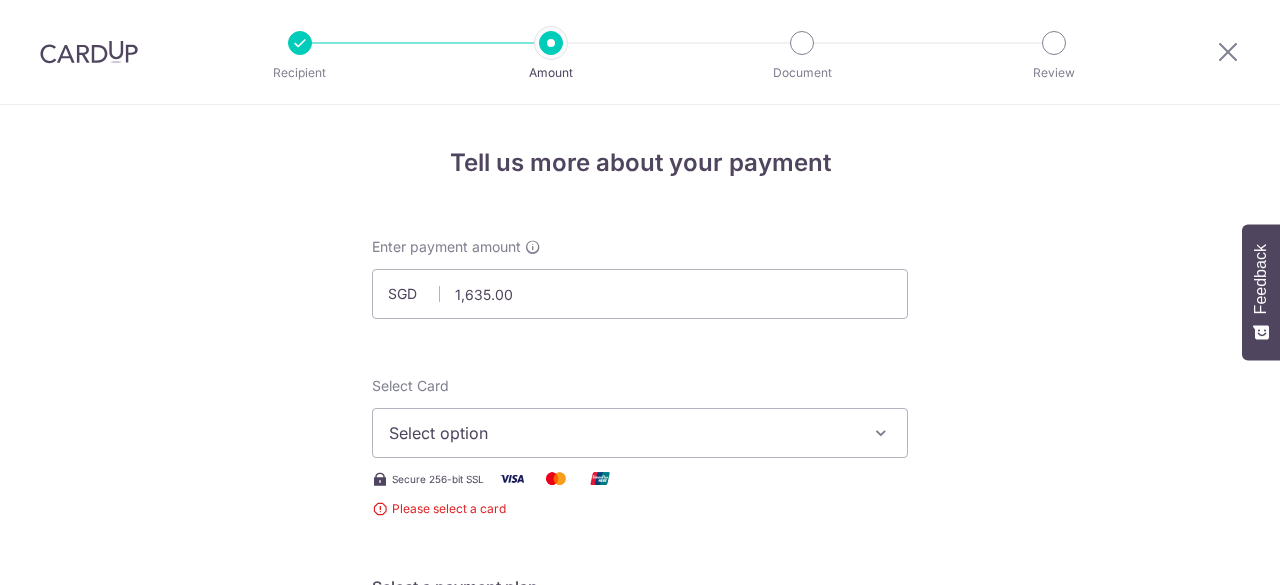 scroll, scrollTop: 0, scrollLeft: 0, axis: both 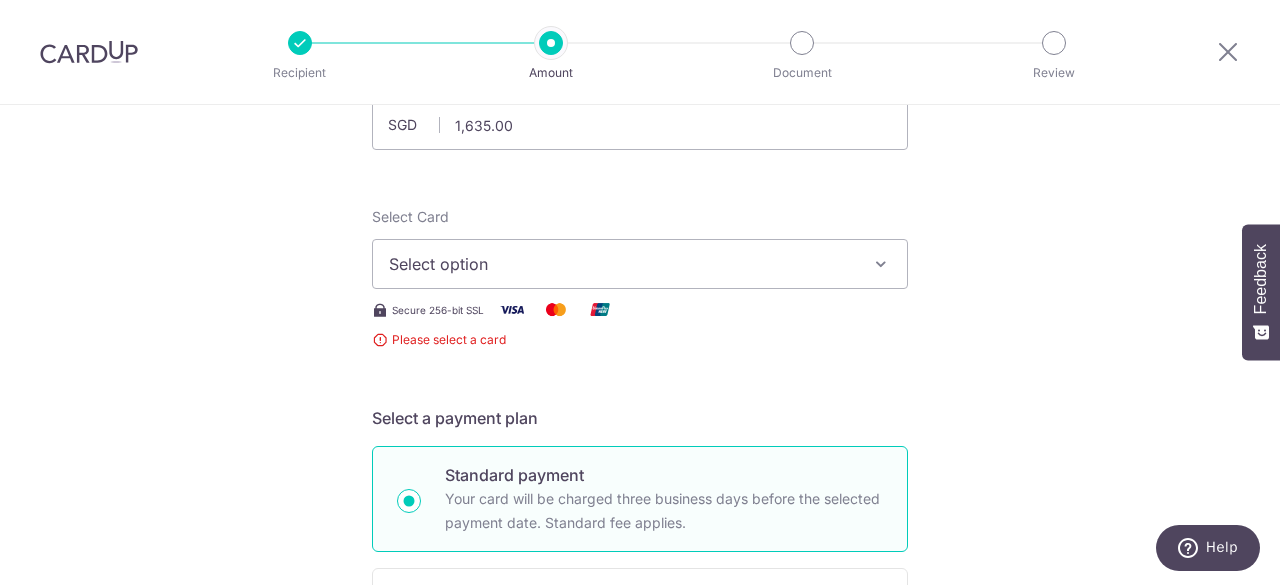 click at bounding box center (881, 264) 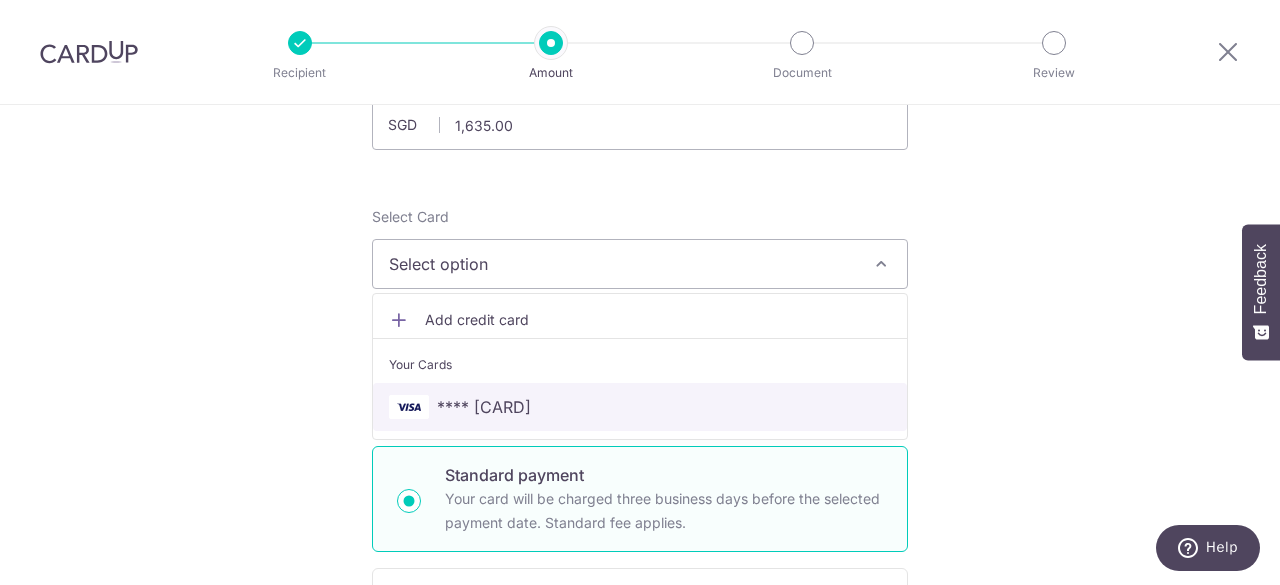 click on "**** [CREDIT_CARD_LAST_4]" at bounding box center [640, 407] 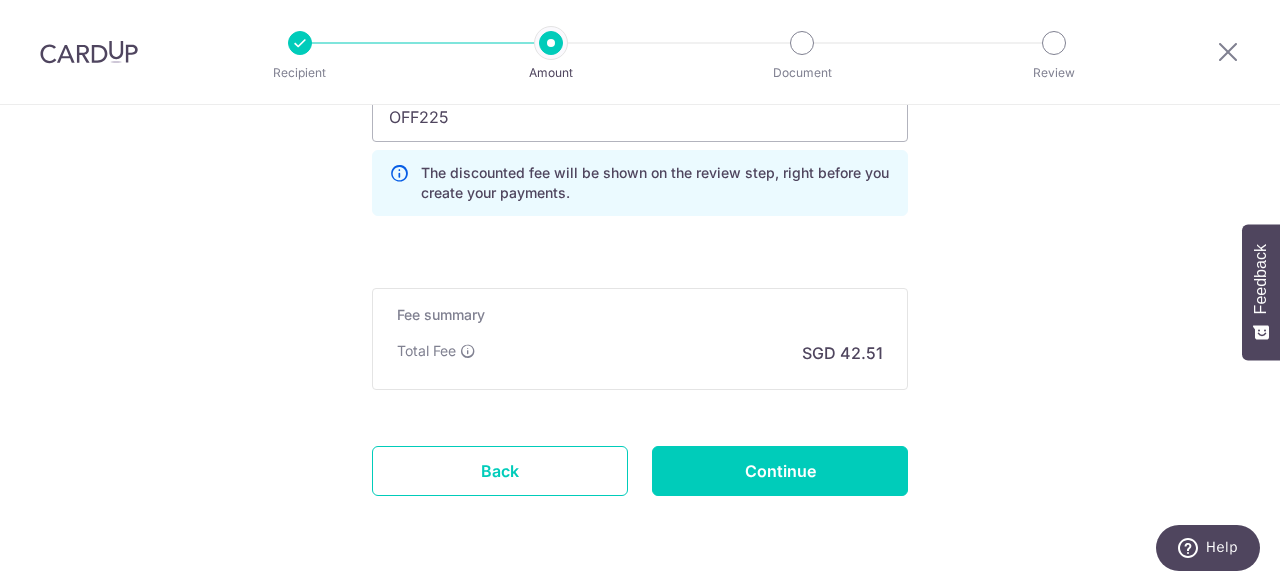 scroll, scrollTop: 1441, scrollLeft: 0, axis: vertical 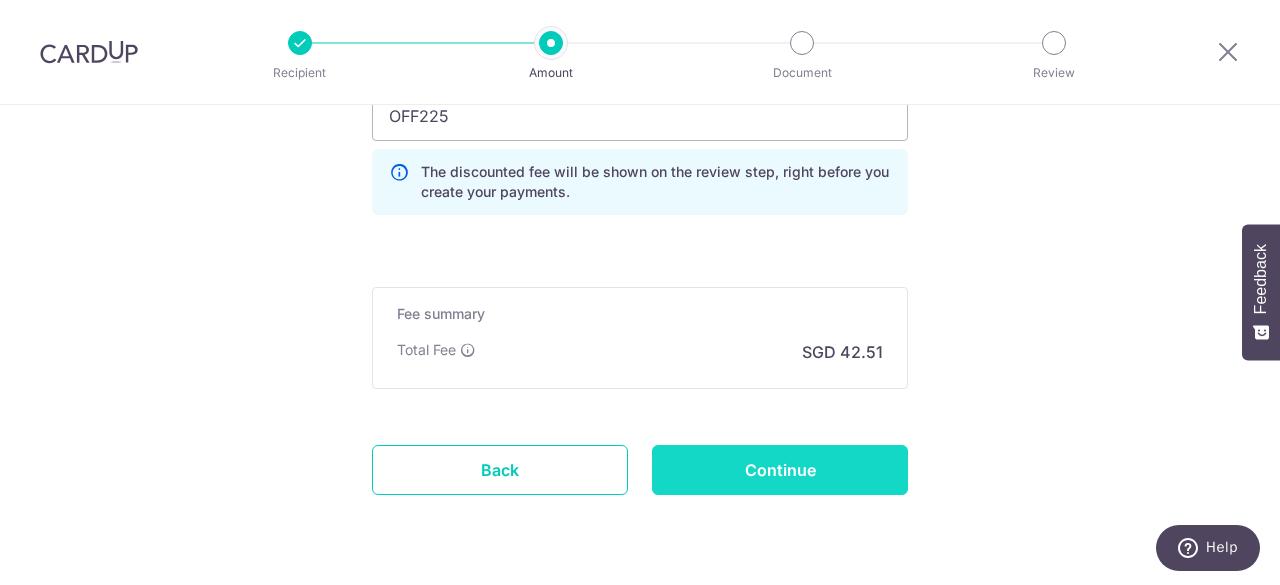 click on "Continue" at bounding box center (780, 470) 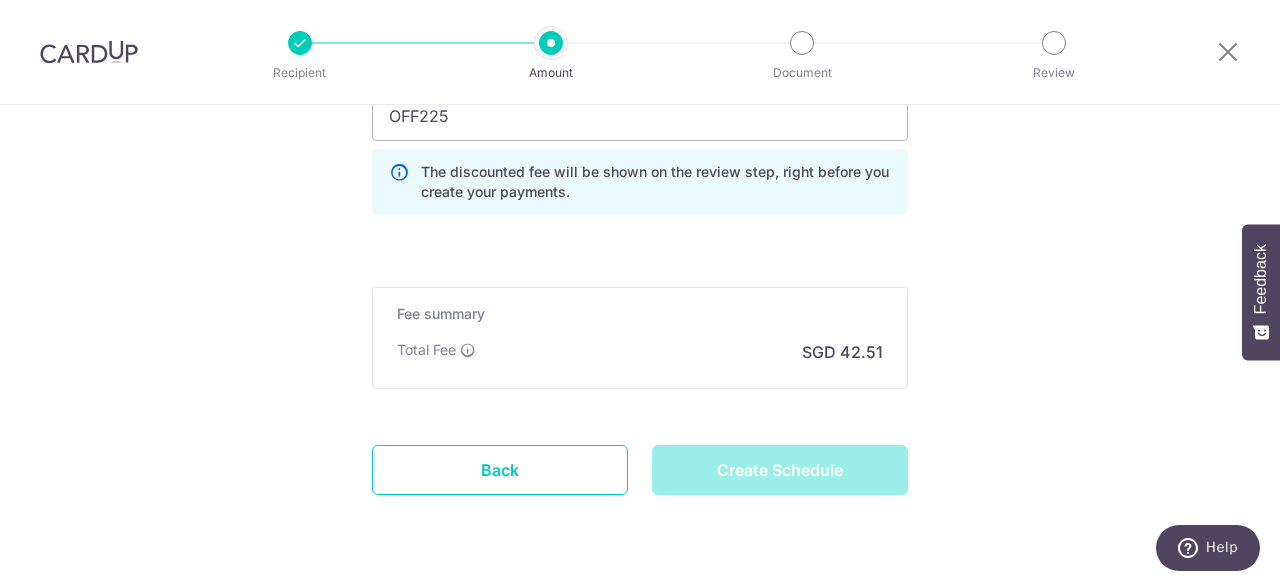 type on "Create Schedule" 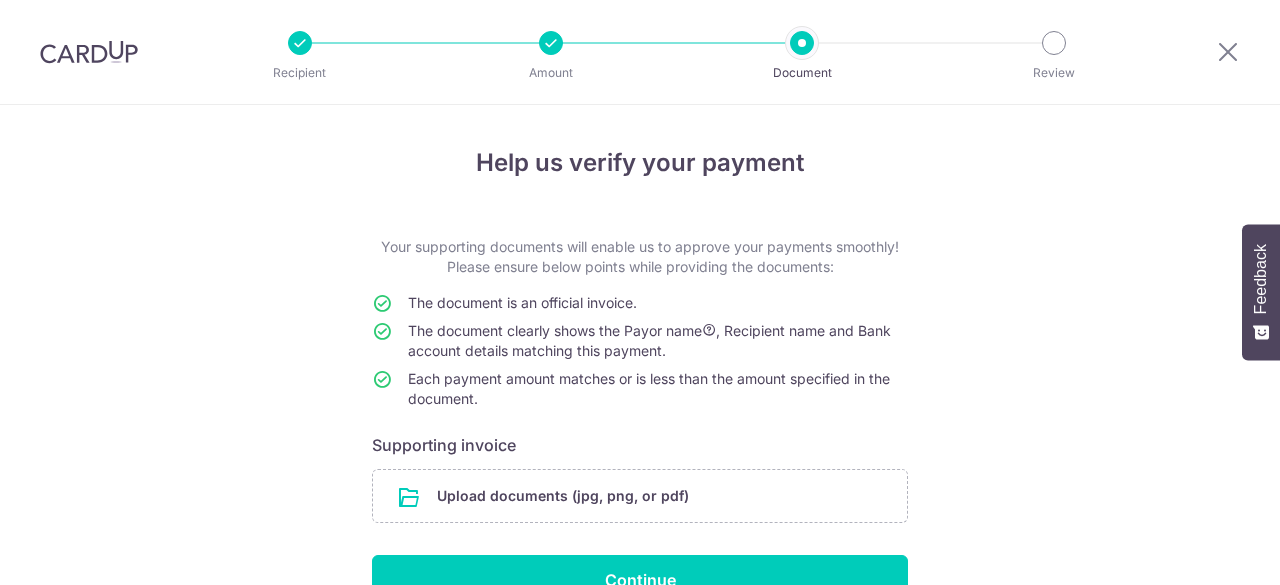 scroll, scrollTop: 0, scrollLeft: 0, axis: both 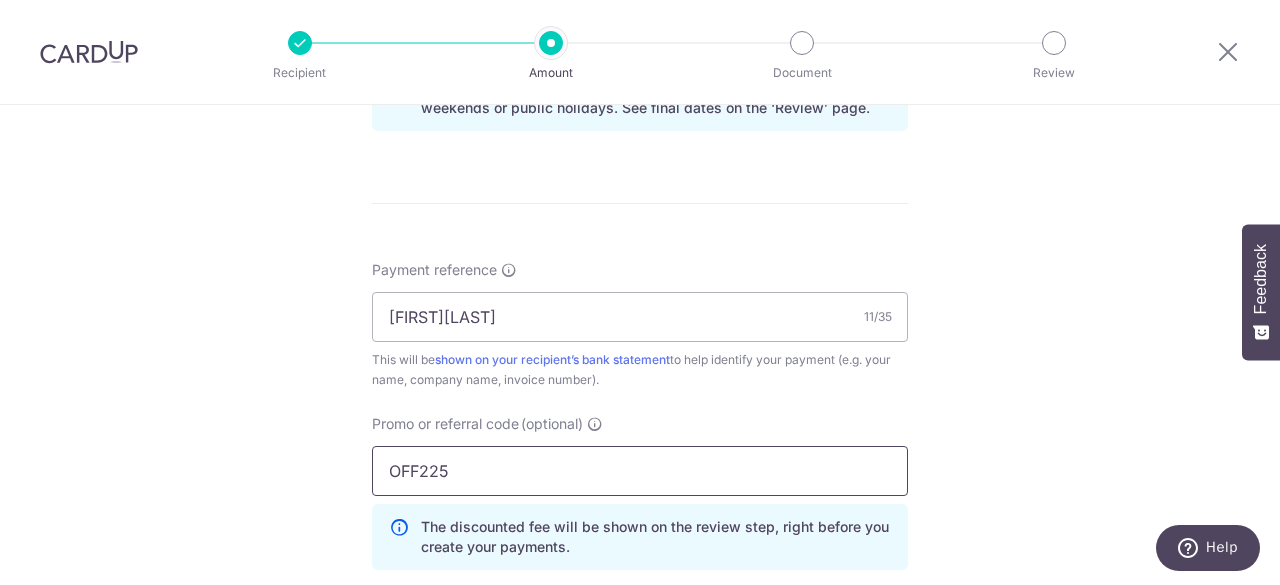 drag, startPoint x: 486, startPoint y: 461, endPoint x: 188, endPoint y: 445, distance: 298.42923 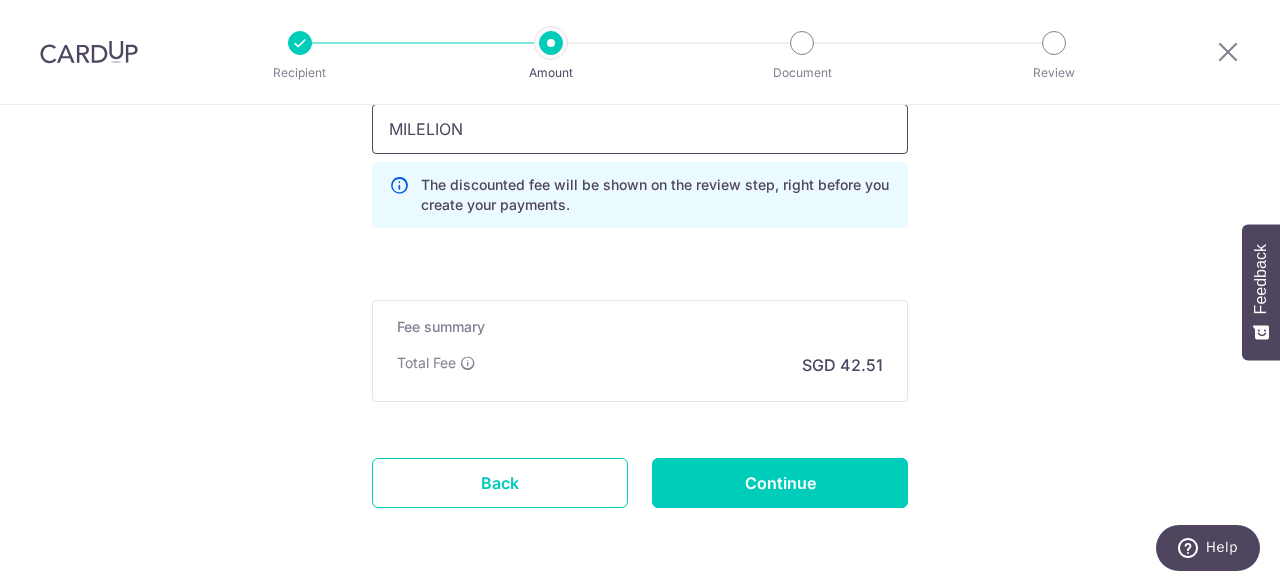 scroll, scrollTop: 1438, scrollLeft: 0, axis: vertical 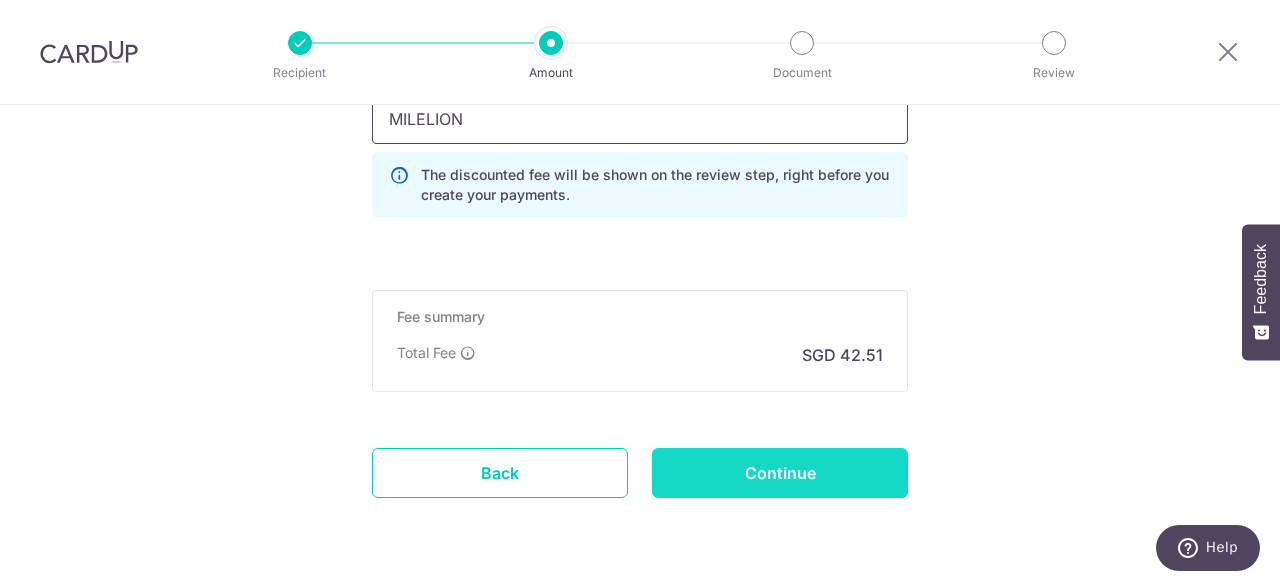 type on "MILELION" 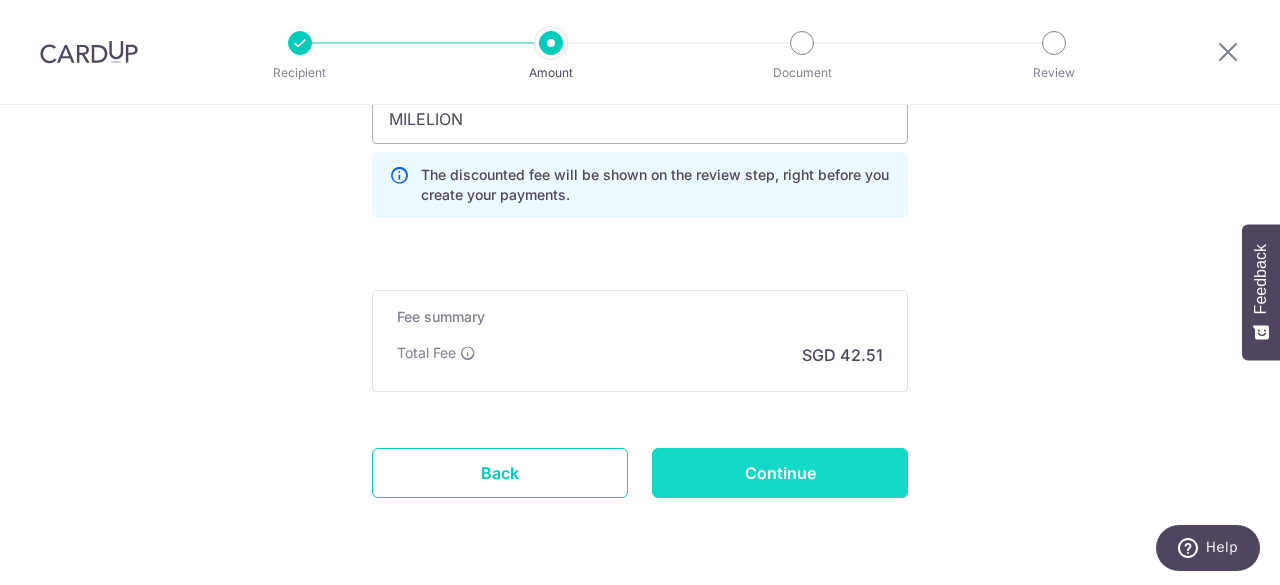 click on "Continue" at bounding box center [780, 473] 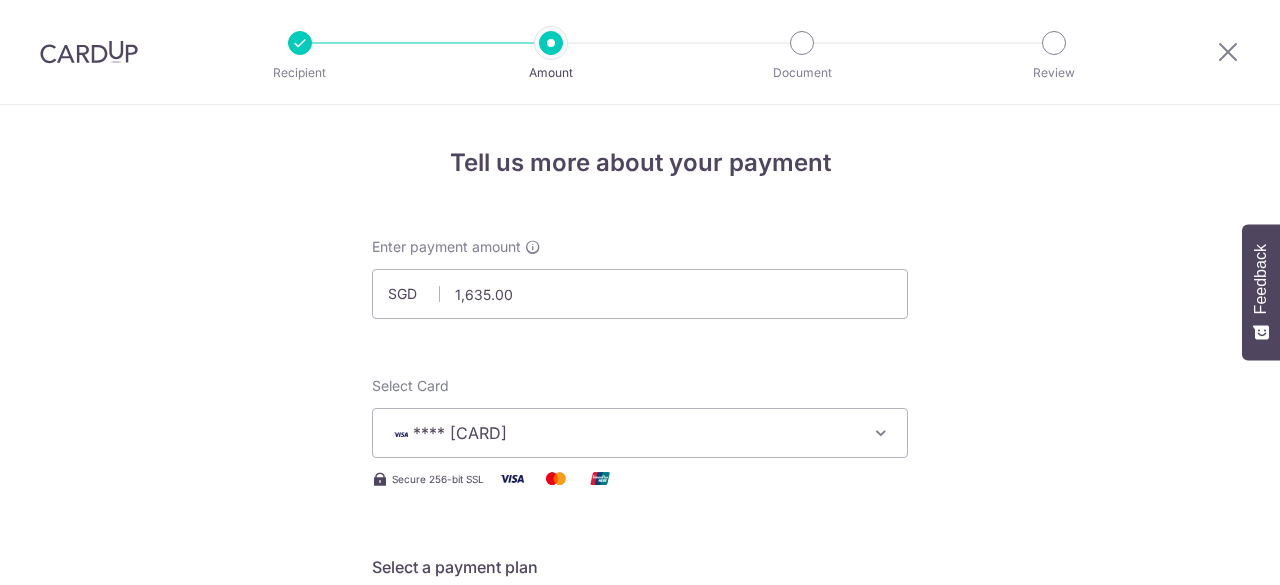 scroll, scrollTop: 0, scrollLeft: 0, axis: both 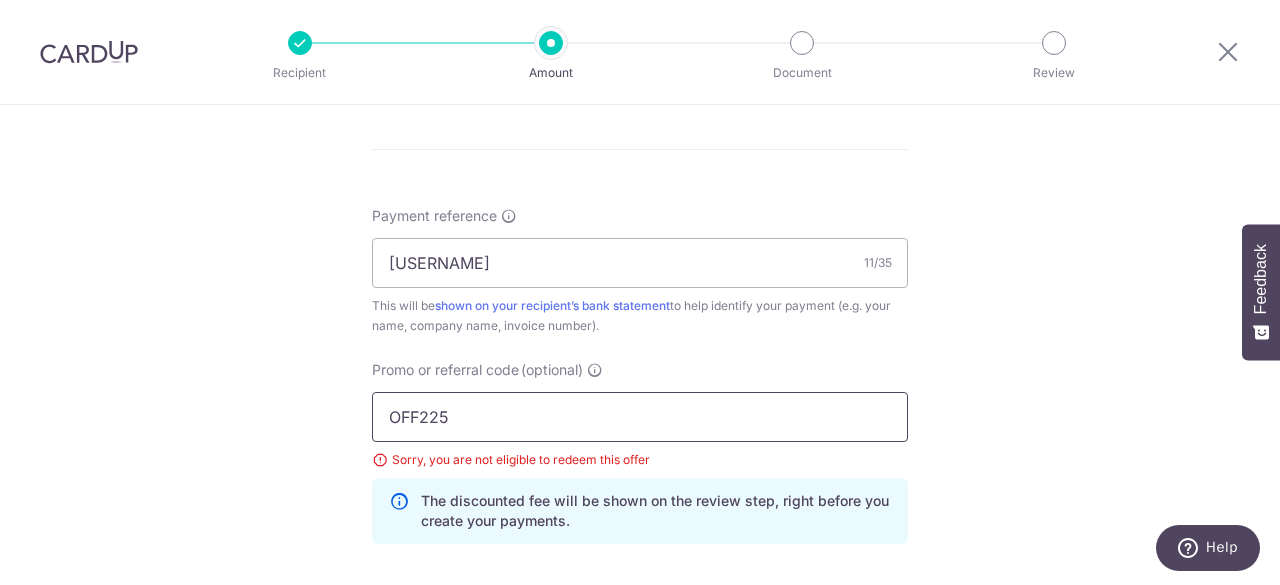 click on "OFF225" at bounding box center [640, 417] 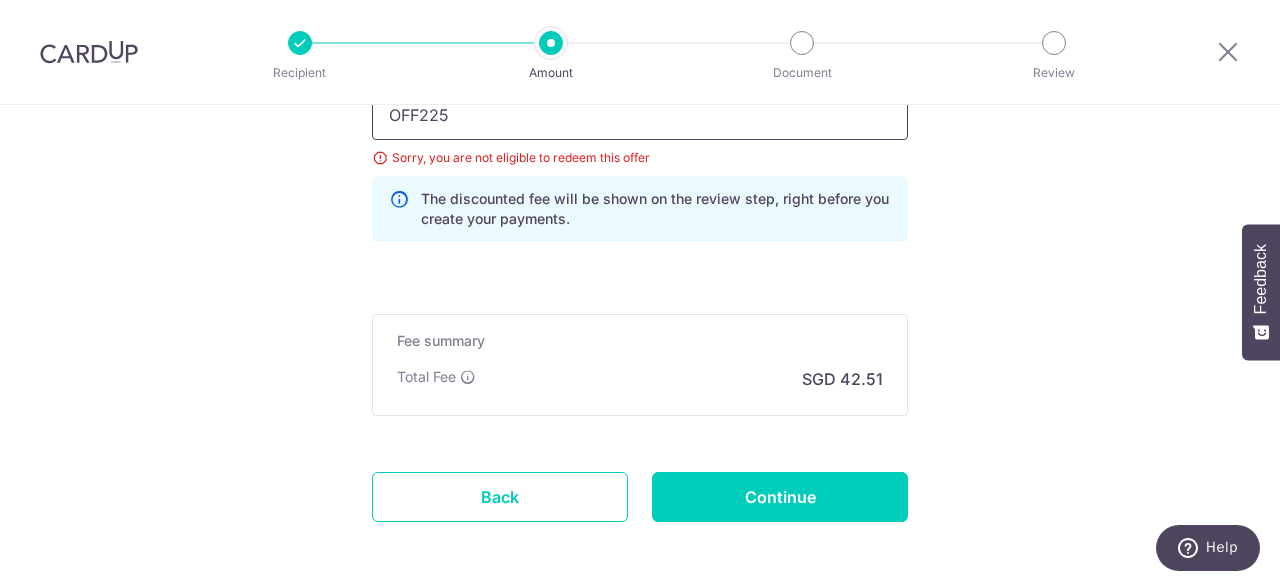 scroll, scrollTop: 1443, scrollLeft: 0, axis: vertical 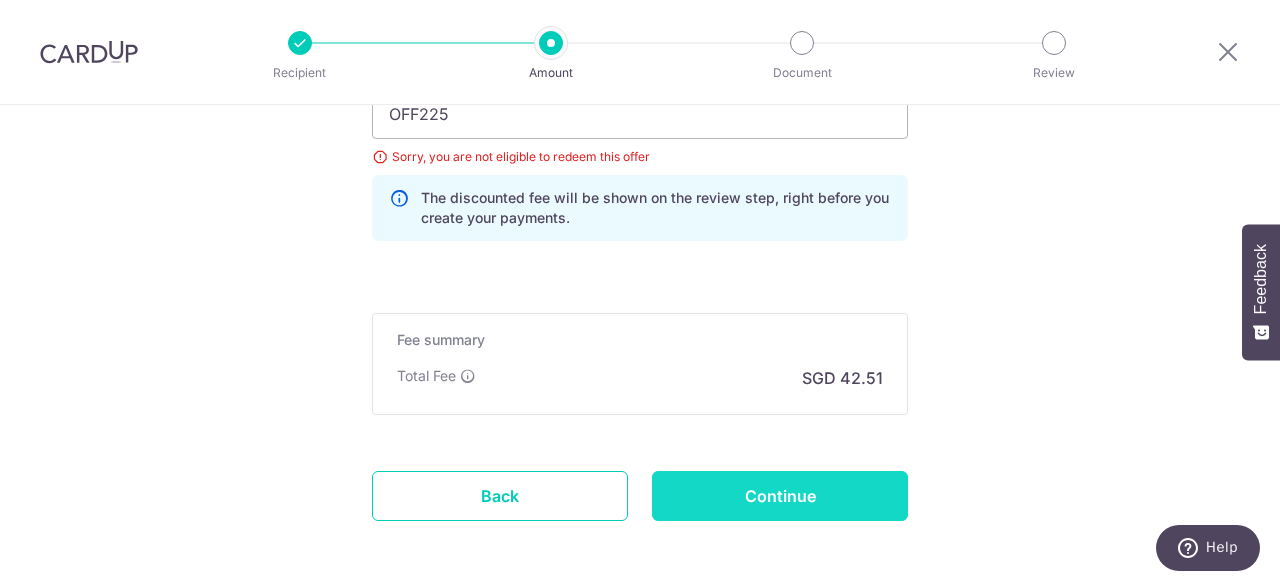 click on "Continue" at bounding box center [780, 496] 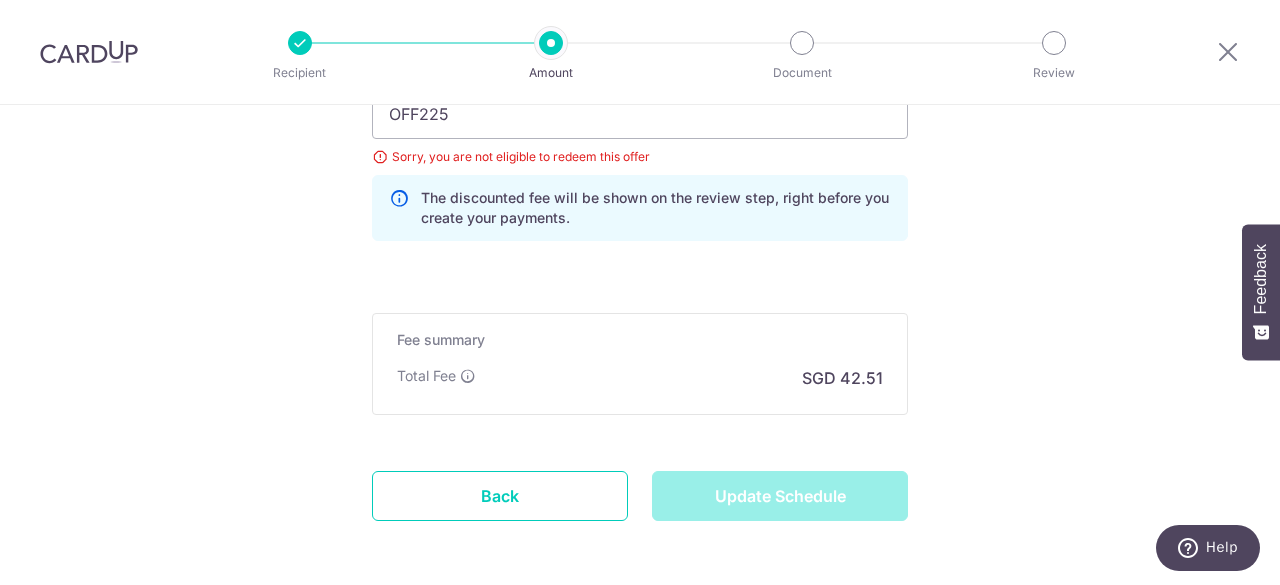 type on "Update Schedule" 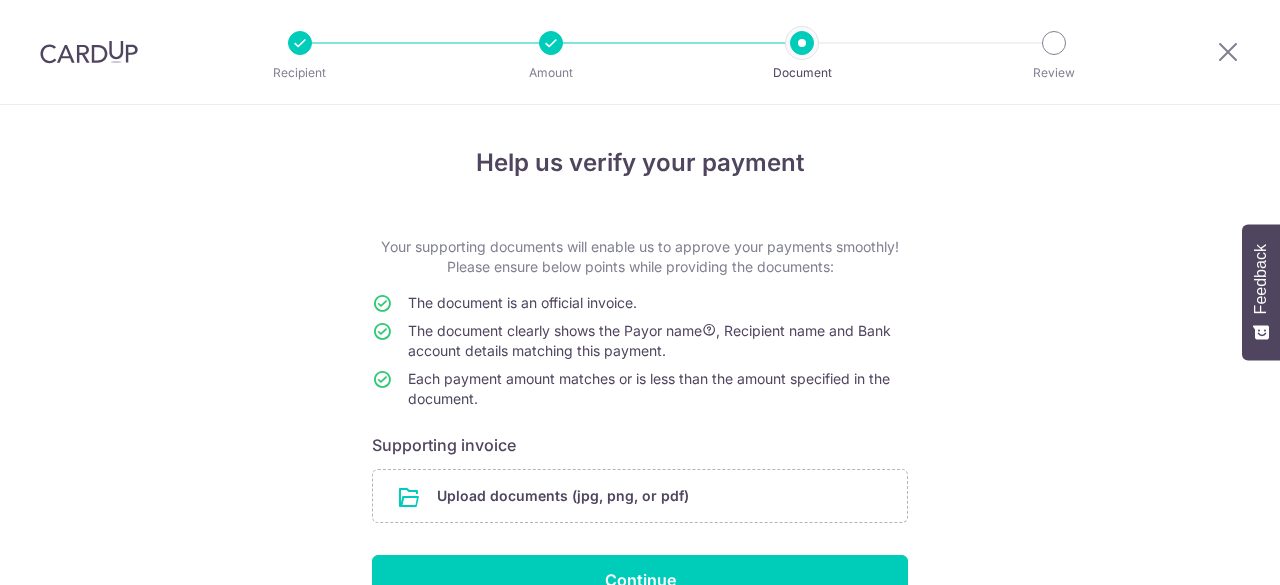 scroll, scrollTop: 0, scrollLeft: 0, axis: both 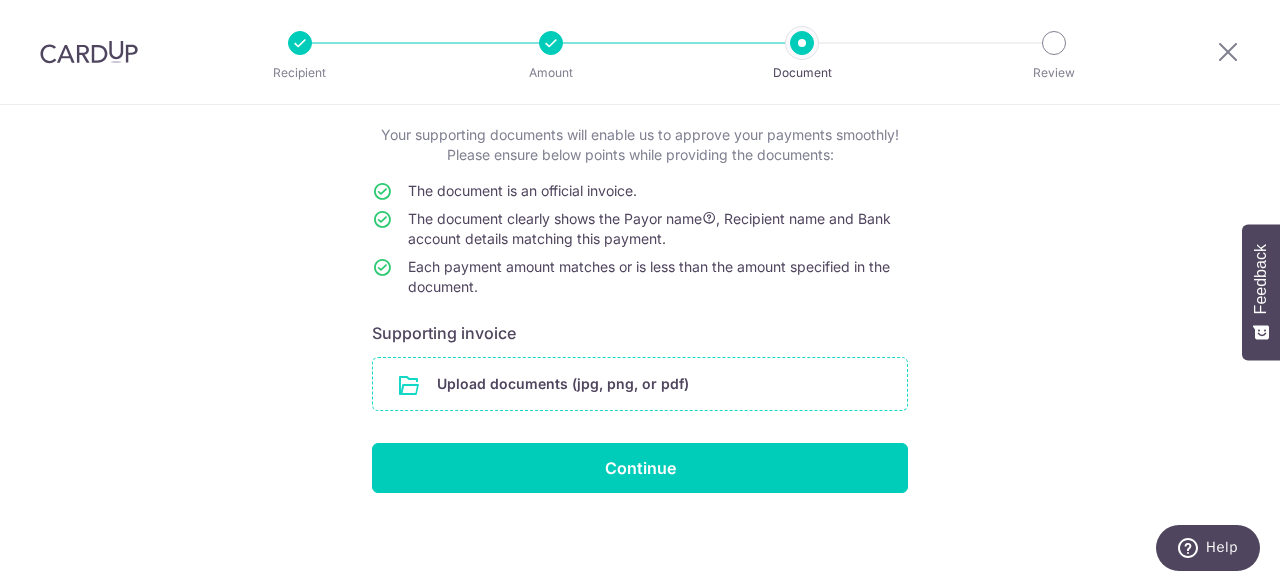 drag, startPoint x: 0, startPoint y: 0, endPoint x: 594, endPoint y: 385, distance: 707.8566 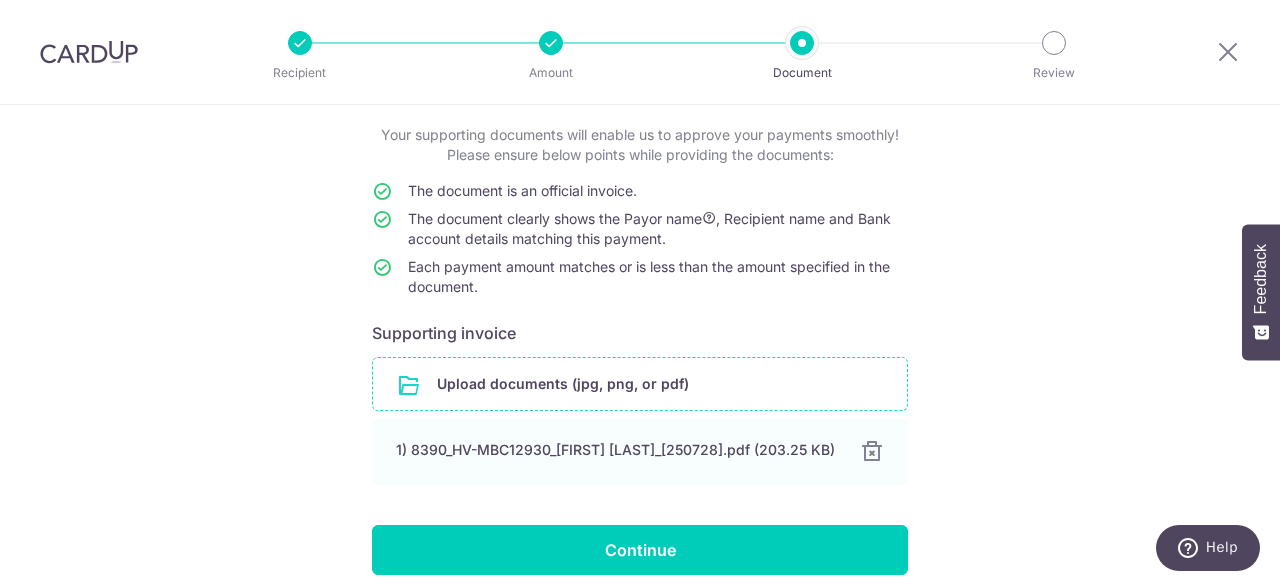 scroll, scrollTop: 204, scrollLeft: 0, axis: vertical 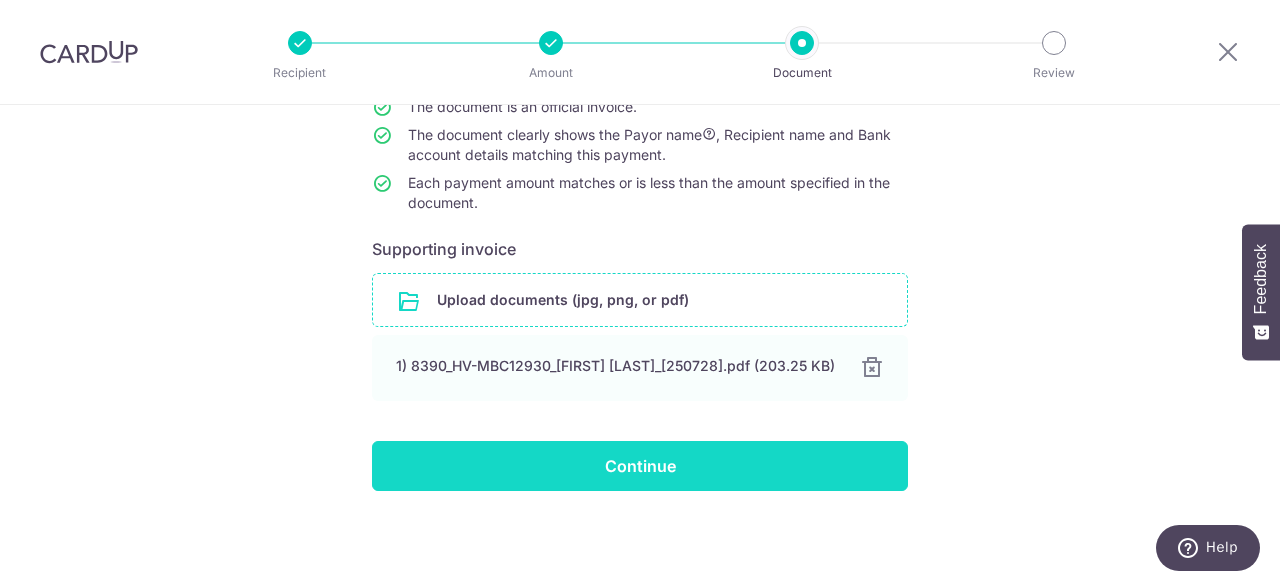 click on "Continue" at bounding box center [640, 466] 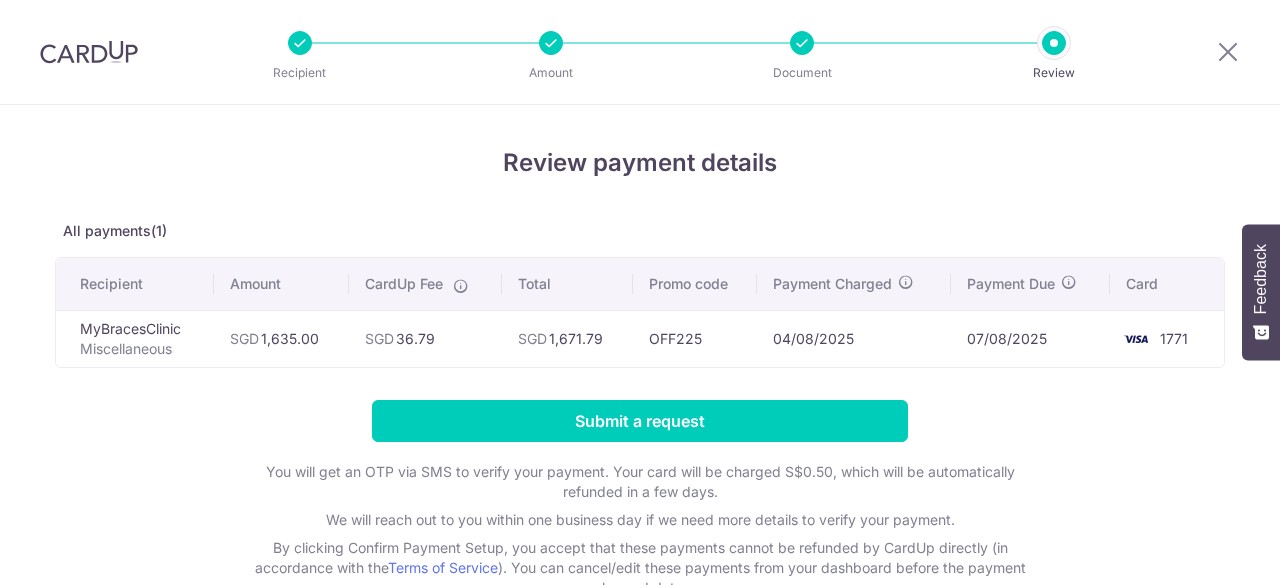 scroll, scrollTop: 0, scrollLeft: 0, axis: both 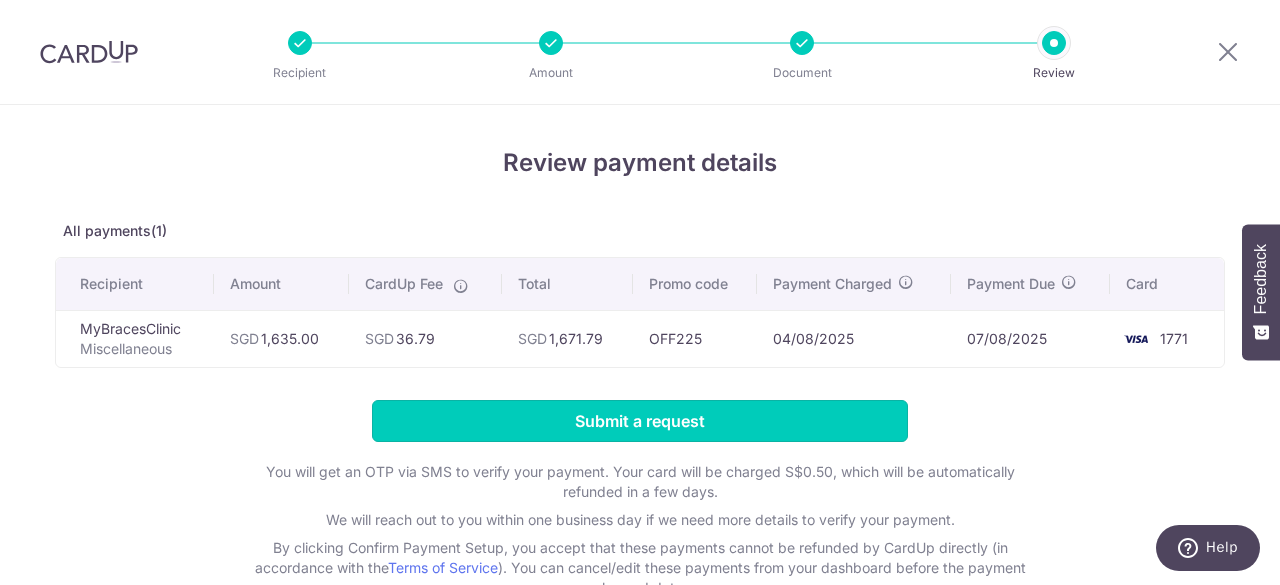 click on "Submit a request" at bounding box center (640, 421) 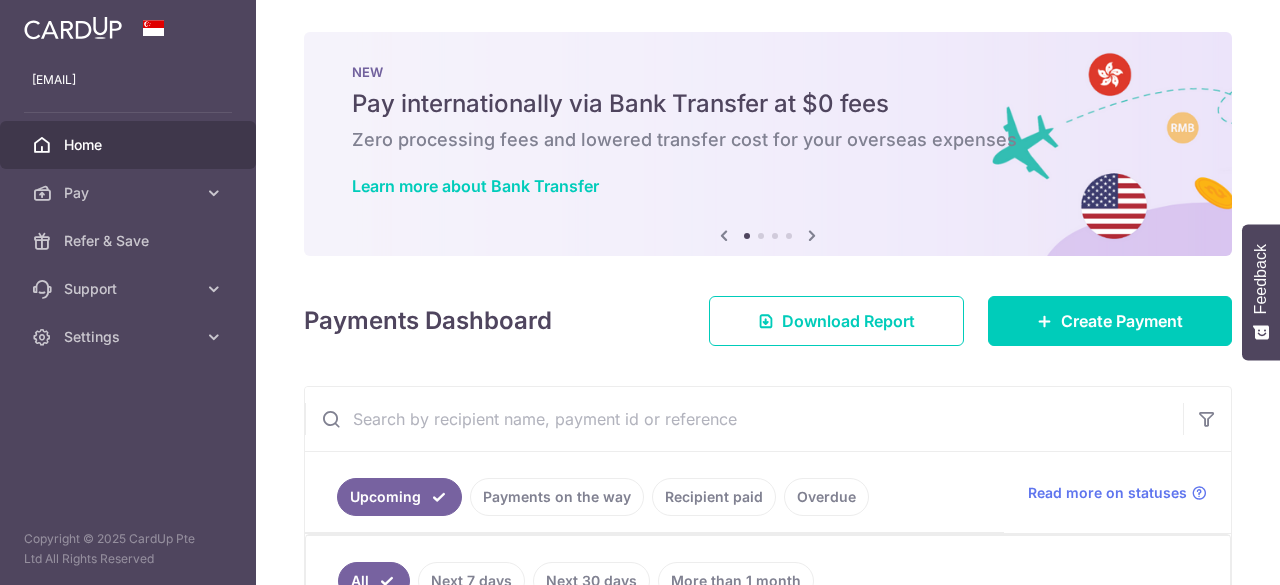 scroll, scrollTop: 0, scrollLeft: 0, axis: both 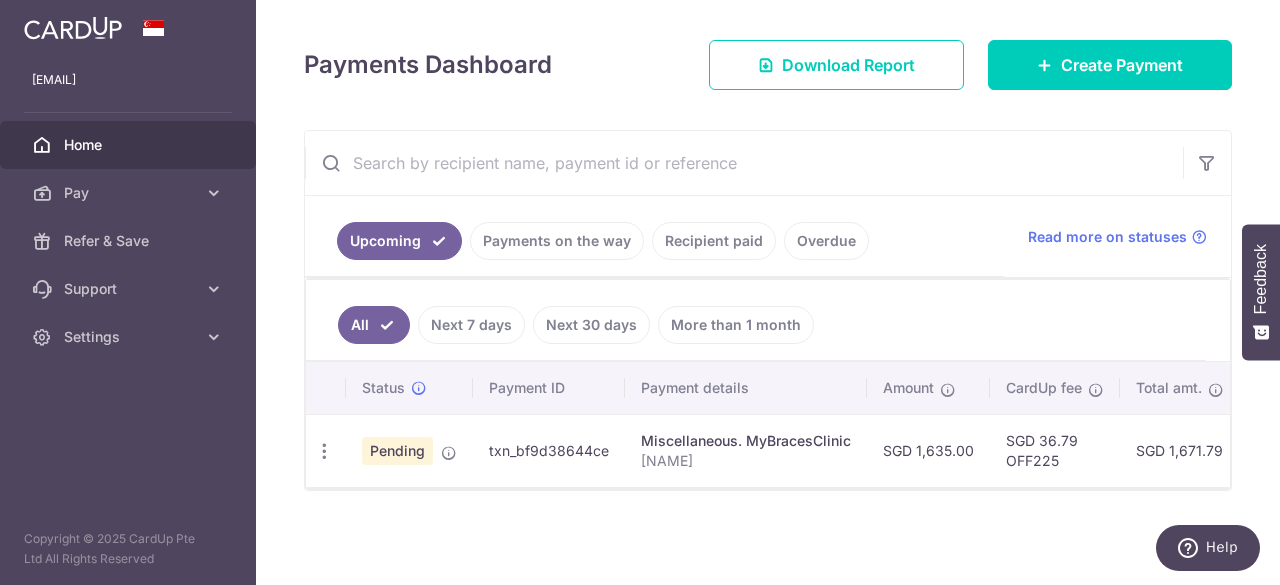 click on "Recipient paid" at bounding box center [714, 241] 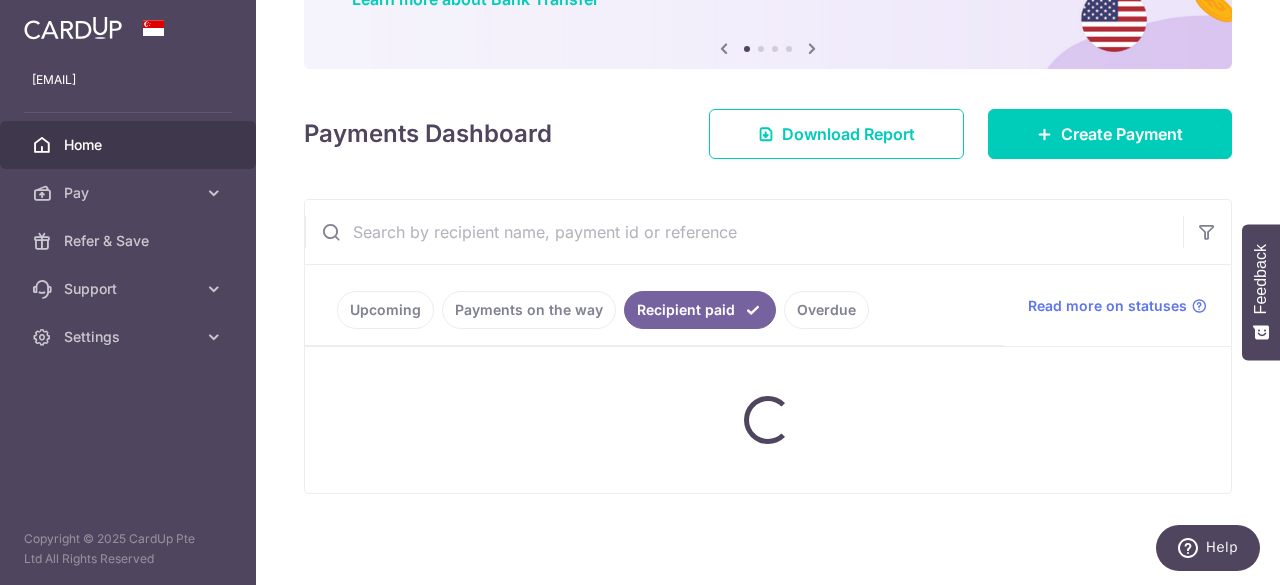 scroll, scrollTop: 259, scrollLeft: 0, axis: vertical 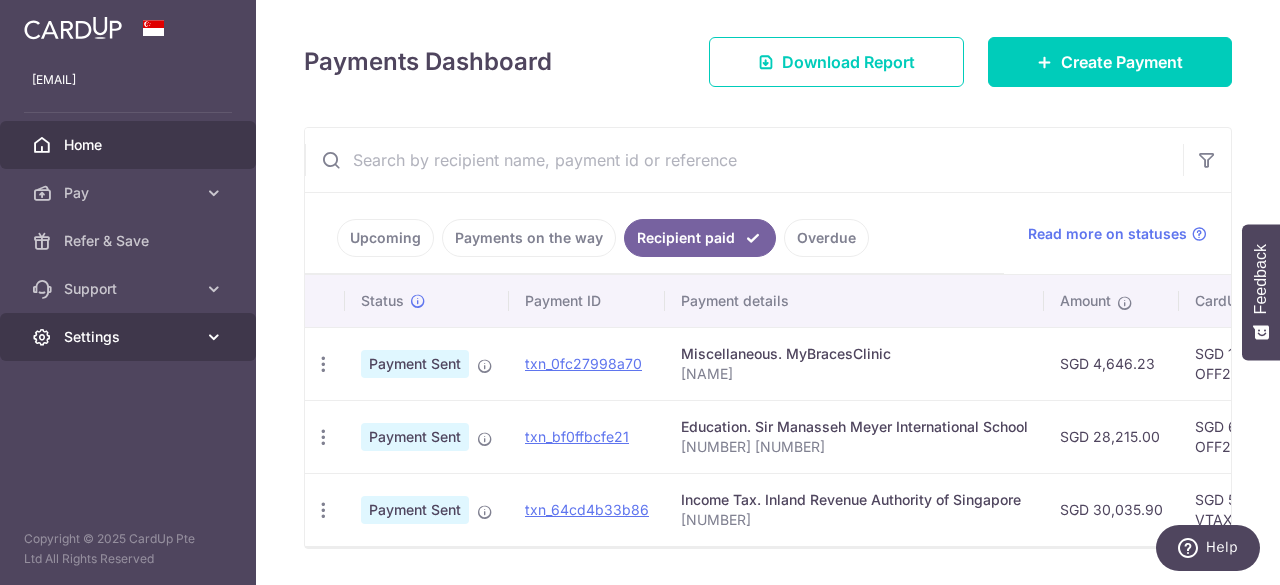 click on "Settings" at bounding box center [130, 337] 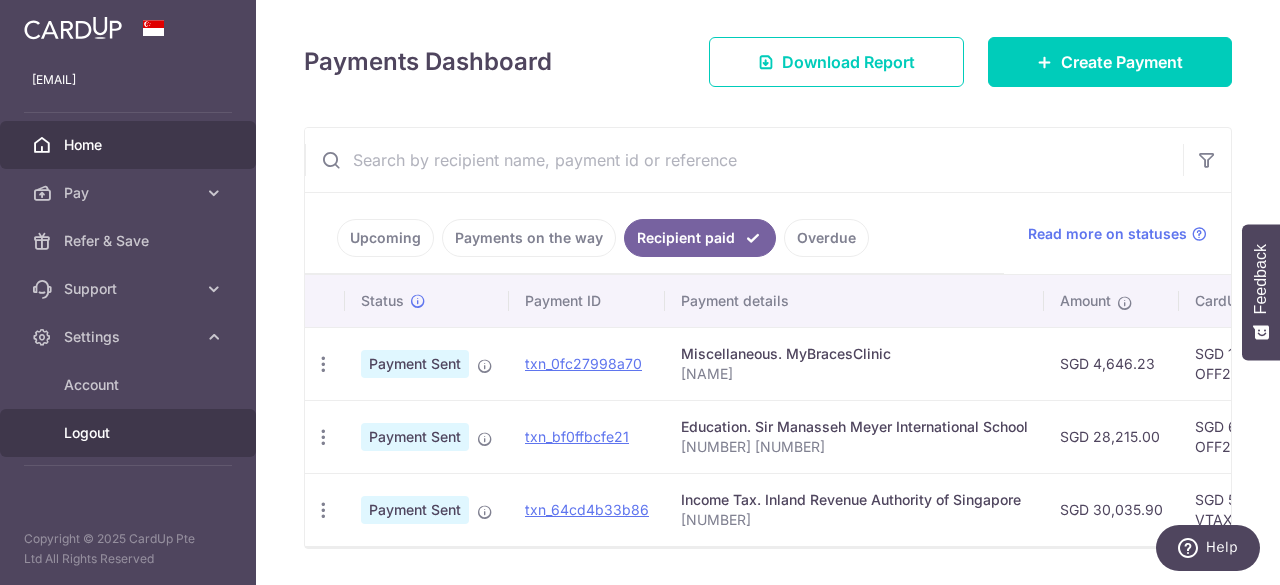click on "Logout" at bounding box center (128, 433) 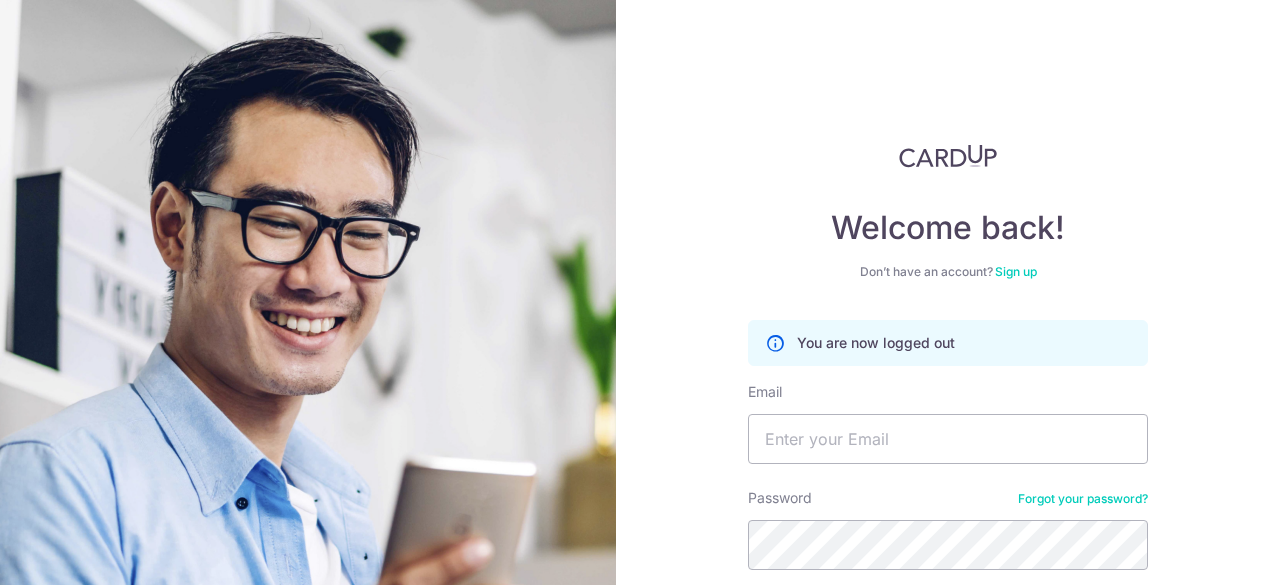 scroll, scrollTop: 0, scrollLeft: 0, axis: both 